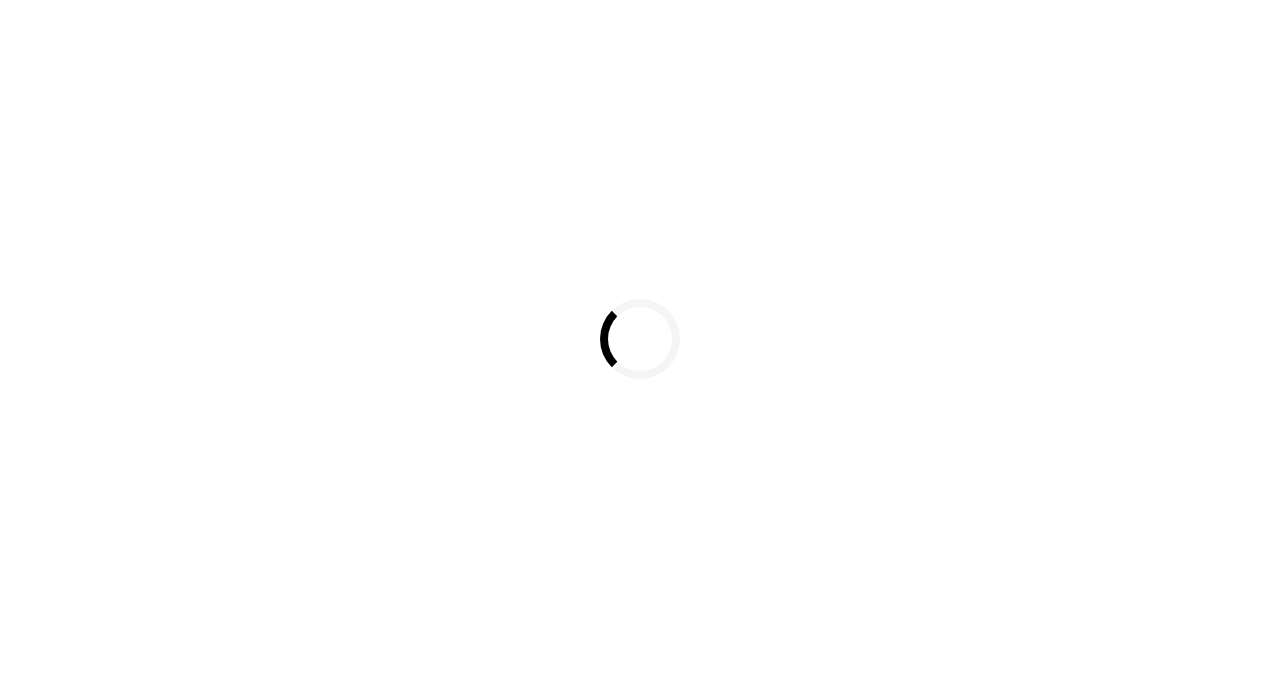 scroll, scrollTop: 0, scrollLeft: 0, axis: both 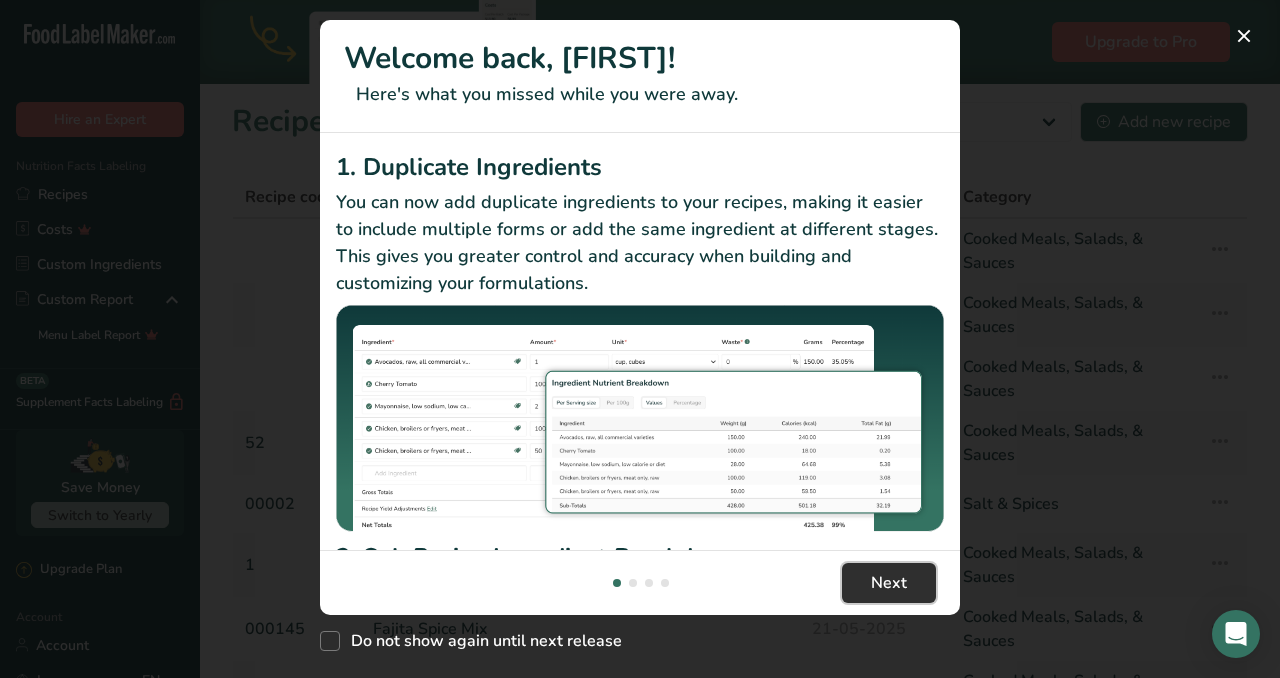 click on "Next" at bounding box center [889, 583] 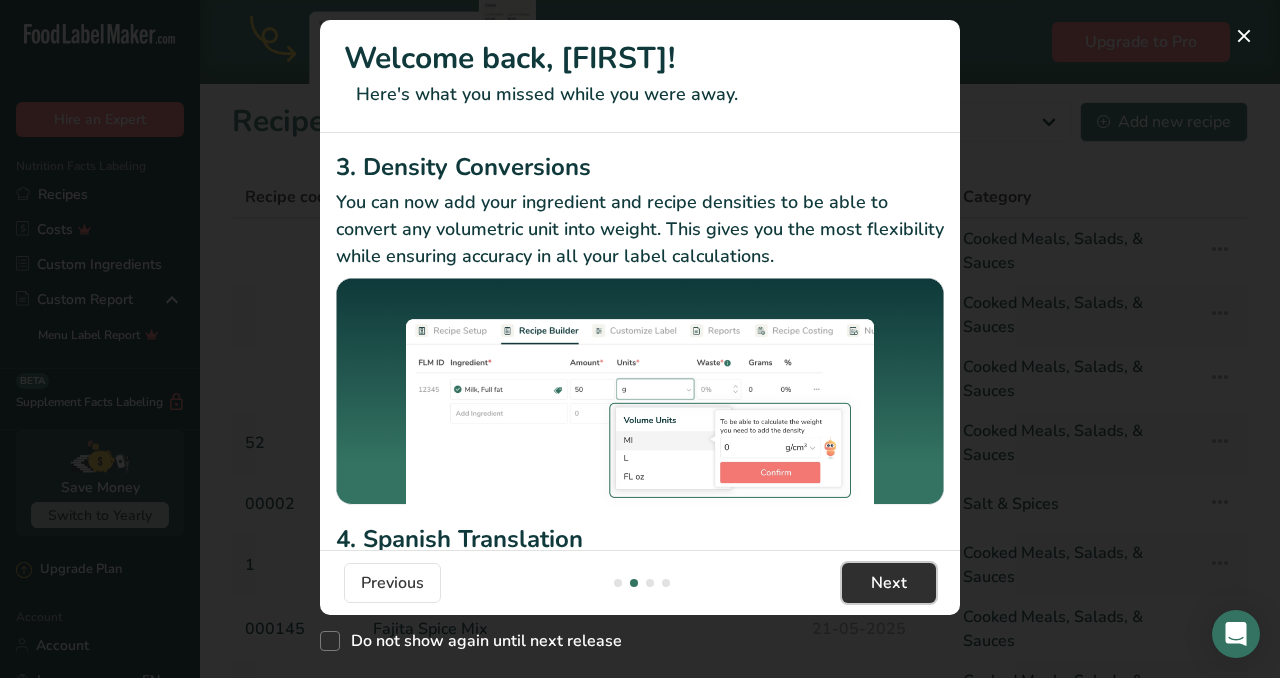 click on "Next" at bounding box center (889, 583) 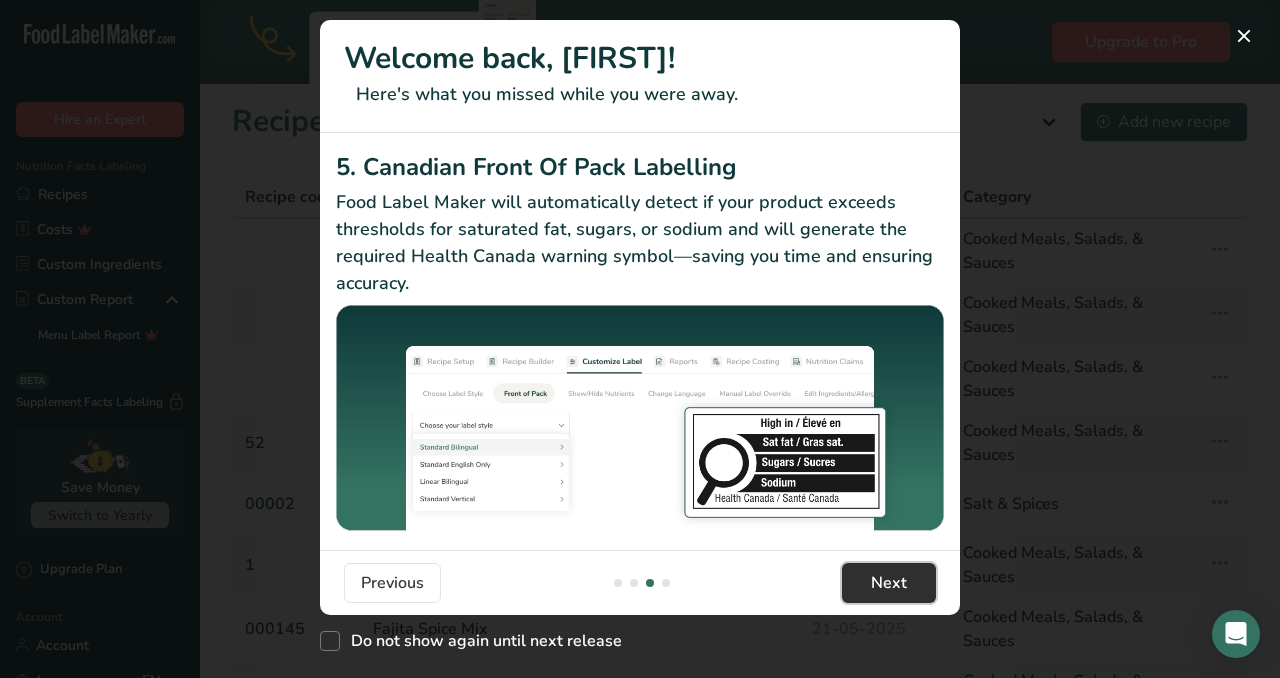 click on "Next" at bounding box center (889, 583) 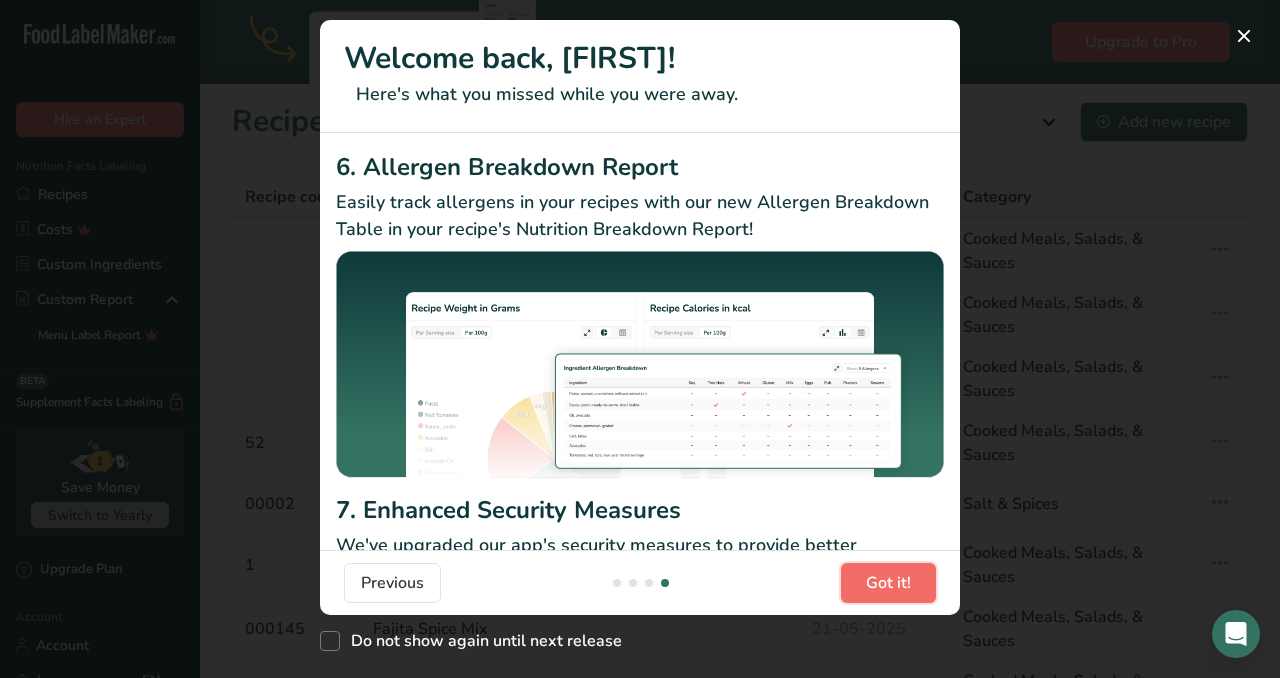click on "Got it!" at bounding box center (888, 583) 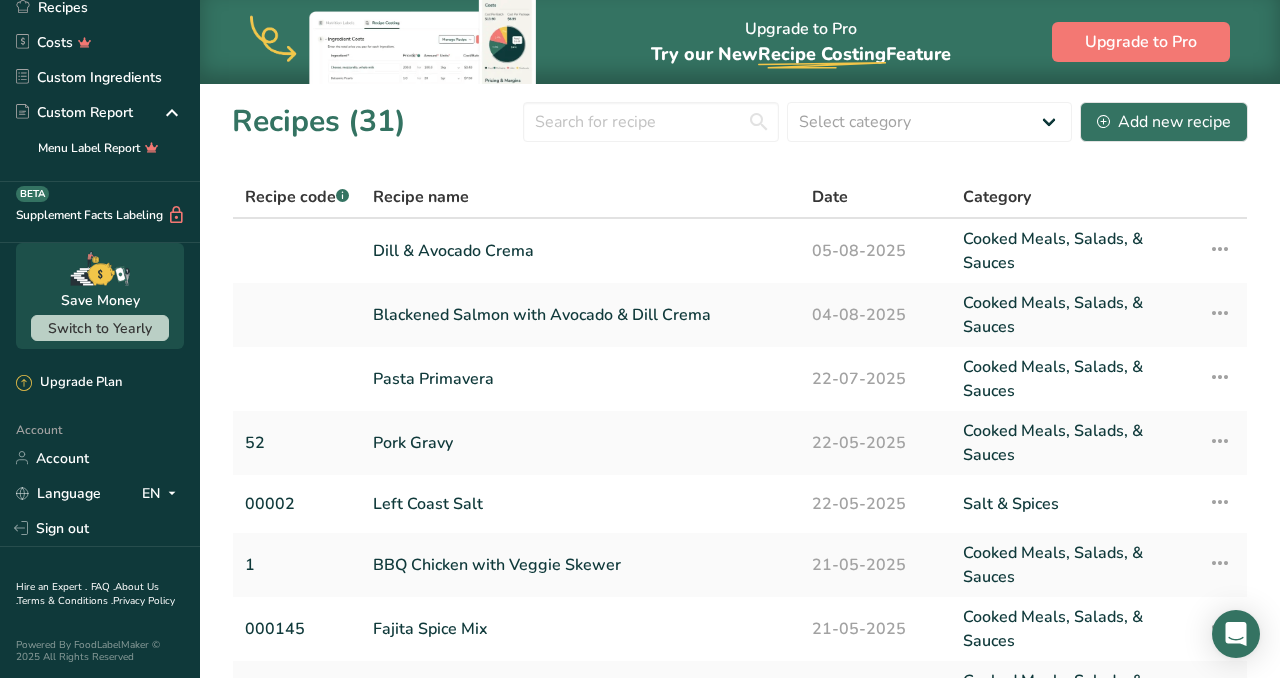 scroll, scrollTop: 186, scrollLeft: 0, axis: vertical 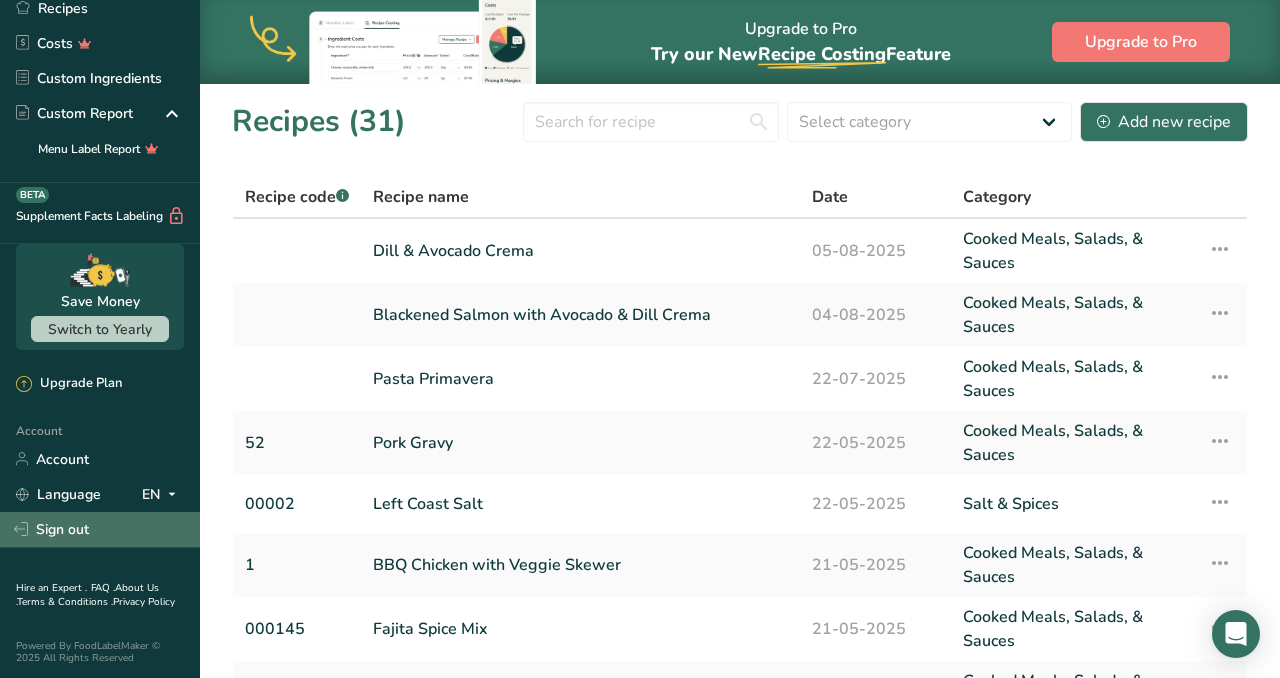 click on "Sign out" at bounding box center [100, 529] 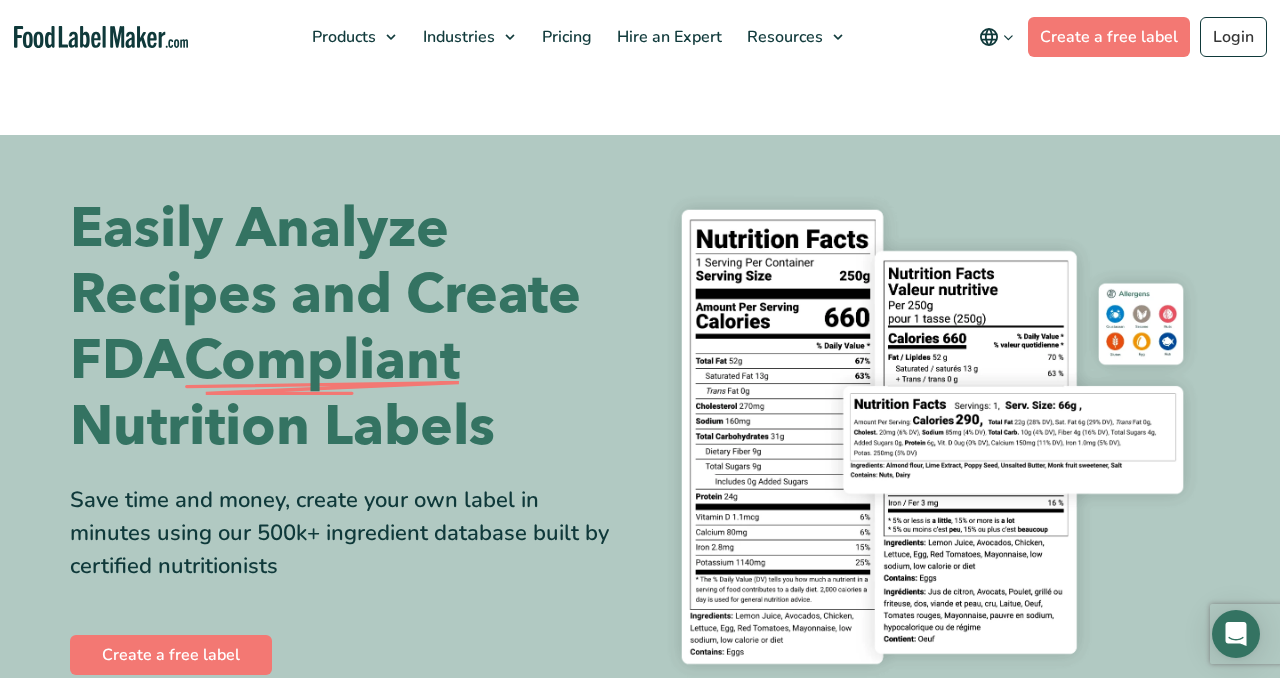 scroll, scrollTop: 0, scrollLeft: 0, axis: both 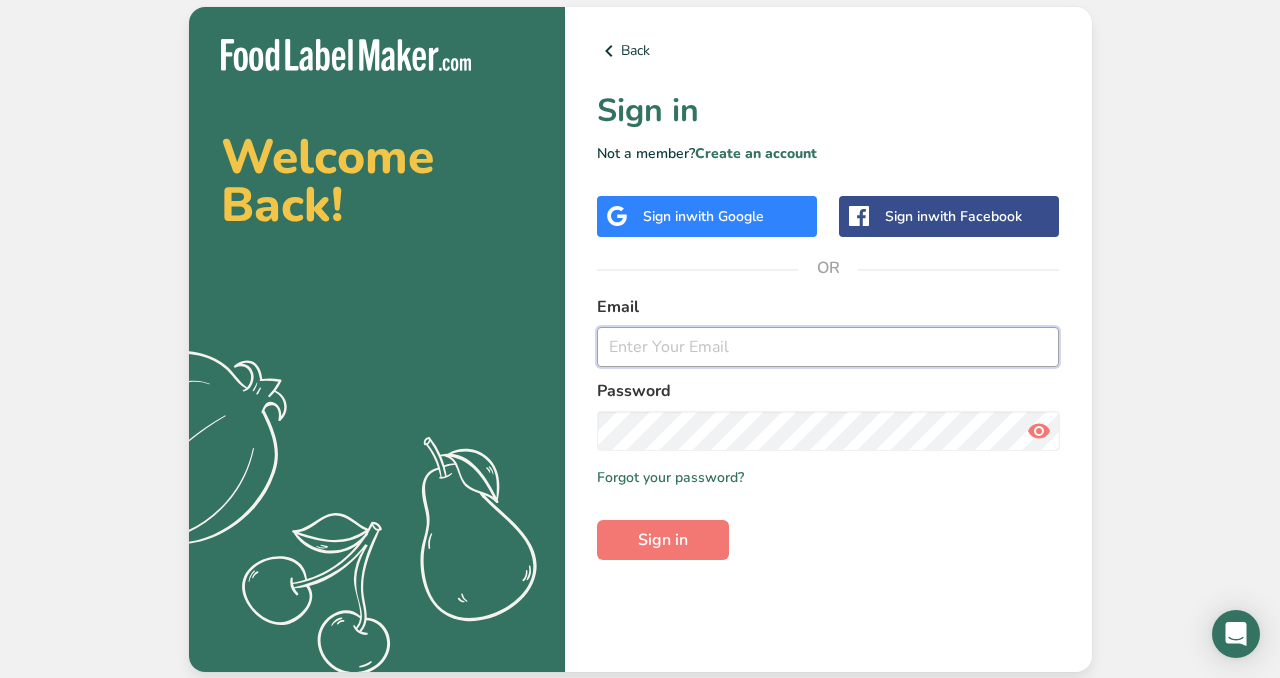 type on "sara@leftcoastseafood.com" 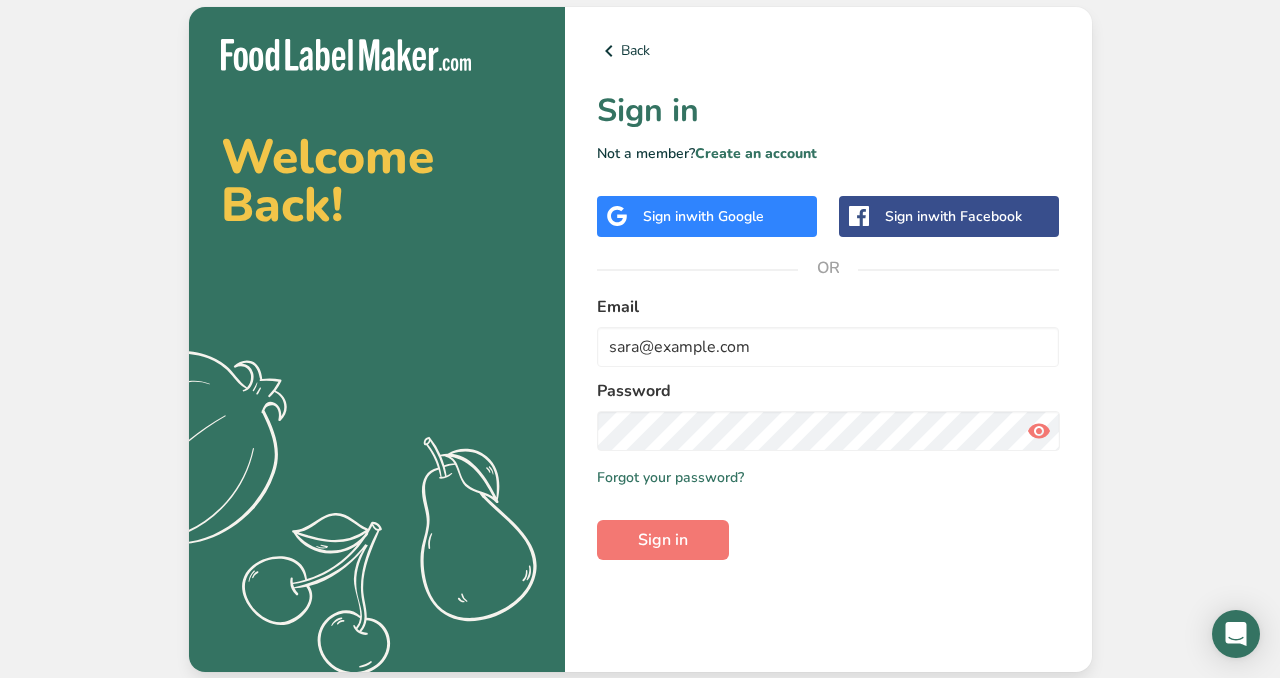 click at bounding box center (1039, 431) 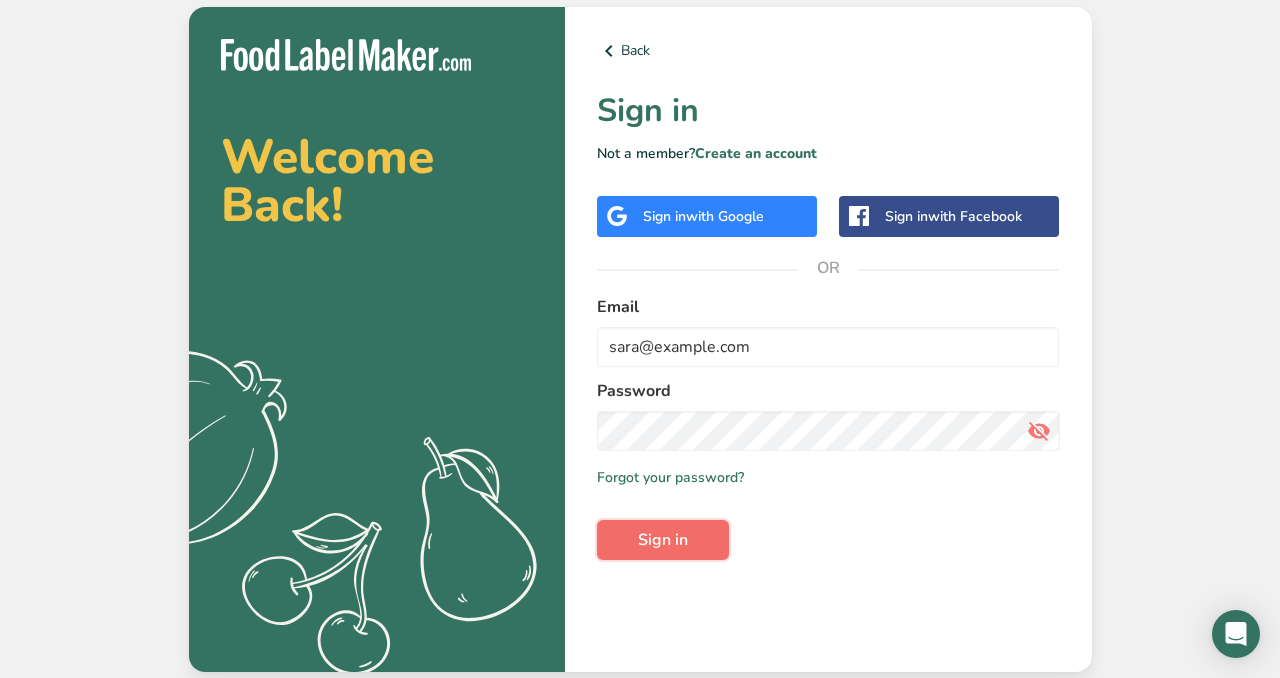click on "Sign in" at bounding box center (663, 540) 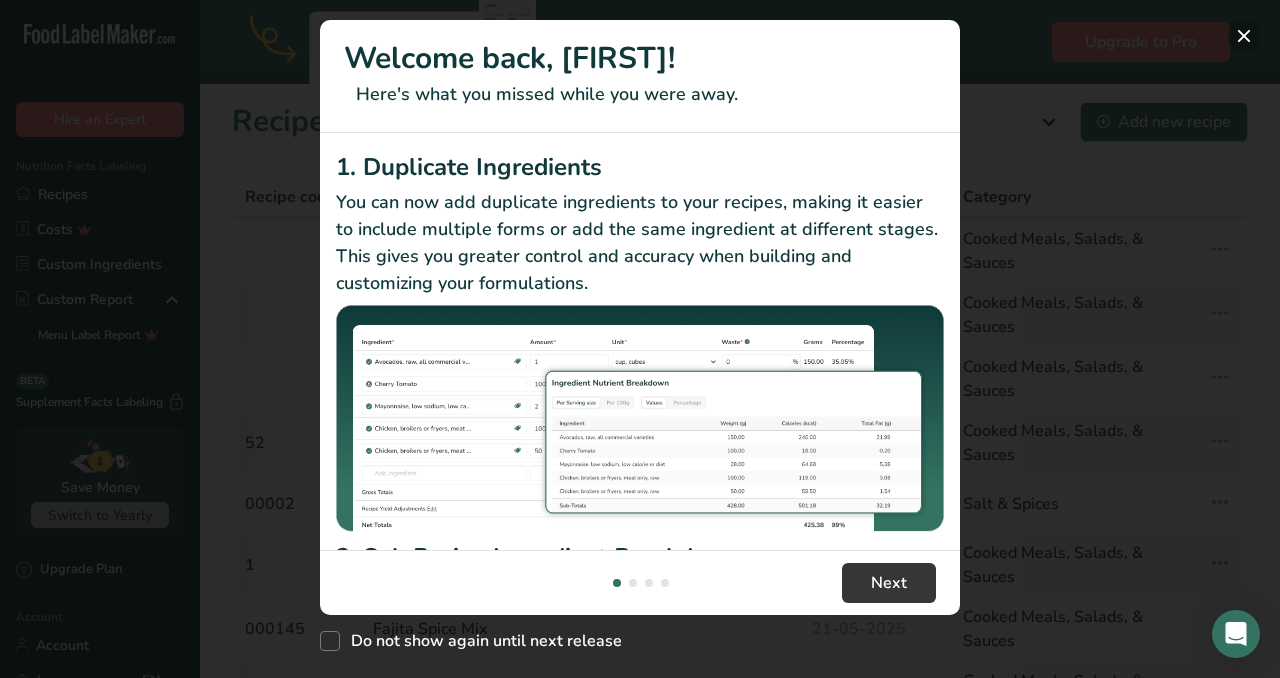 click at bounding box center (1244, 36) 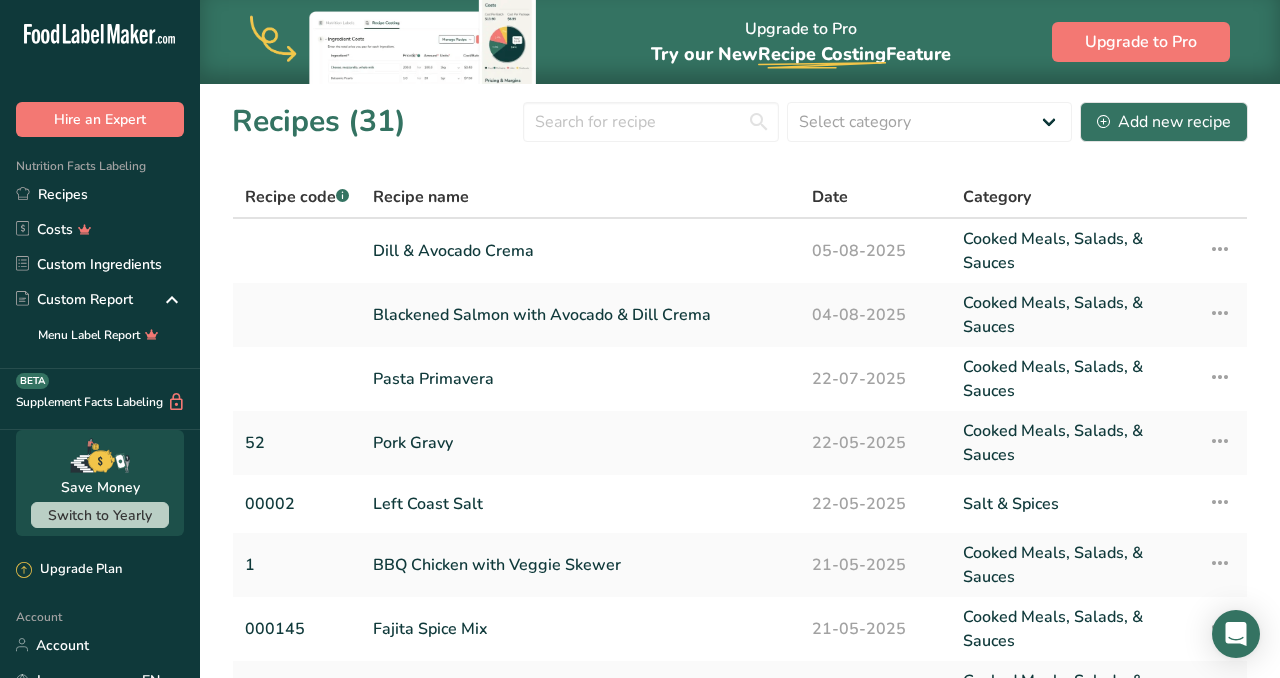 scroll, scrollTop: 187, scrollLeft: 0, axis: vertical 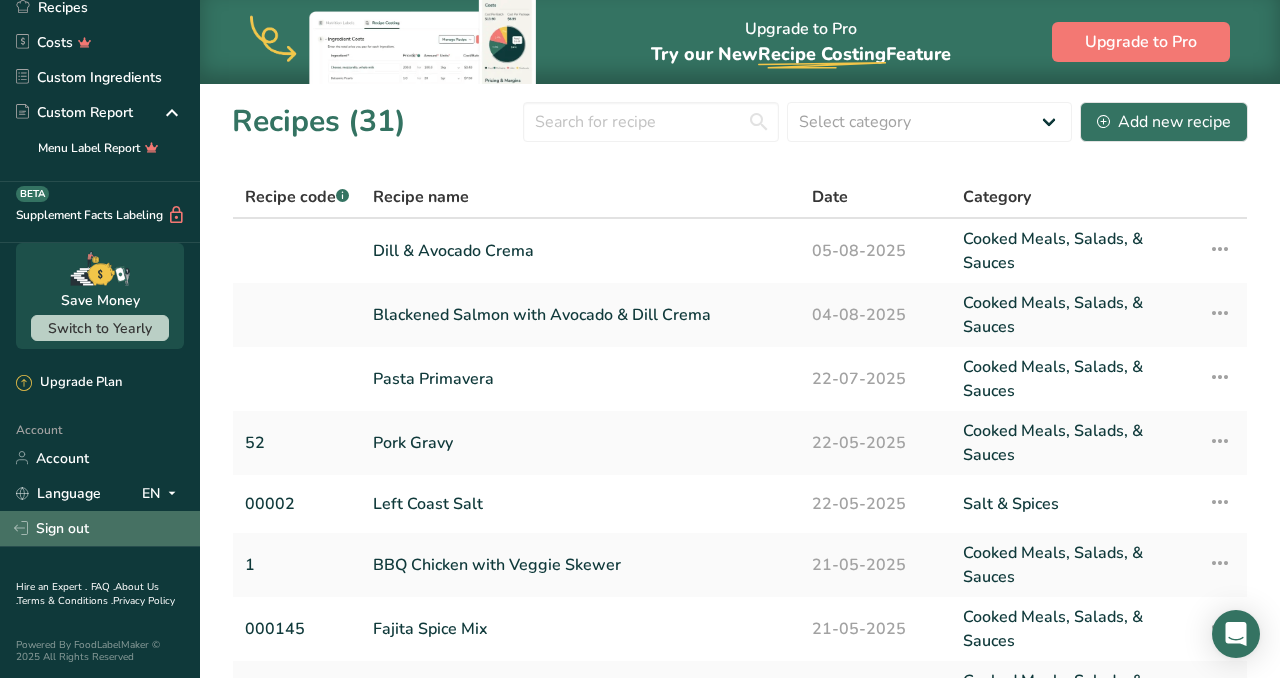 click on "Sign out" at bounding box center [100, 528] 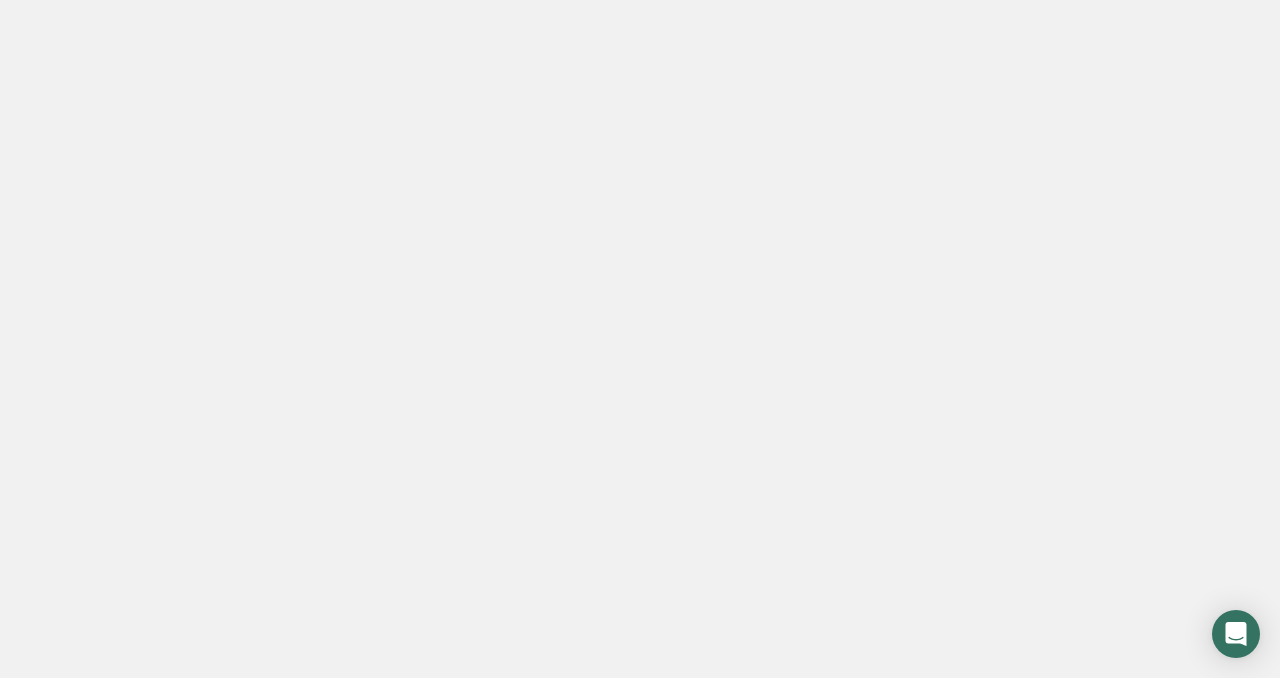 scroll, scrollTop: 0, scrollLeft: 0, axis: both 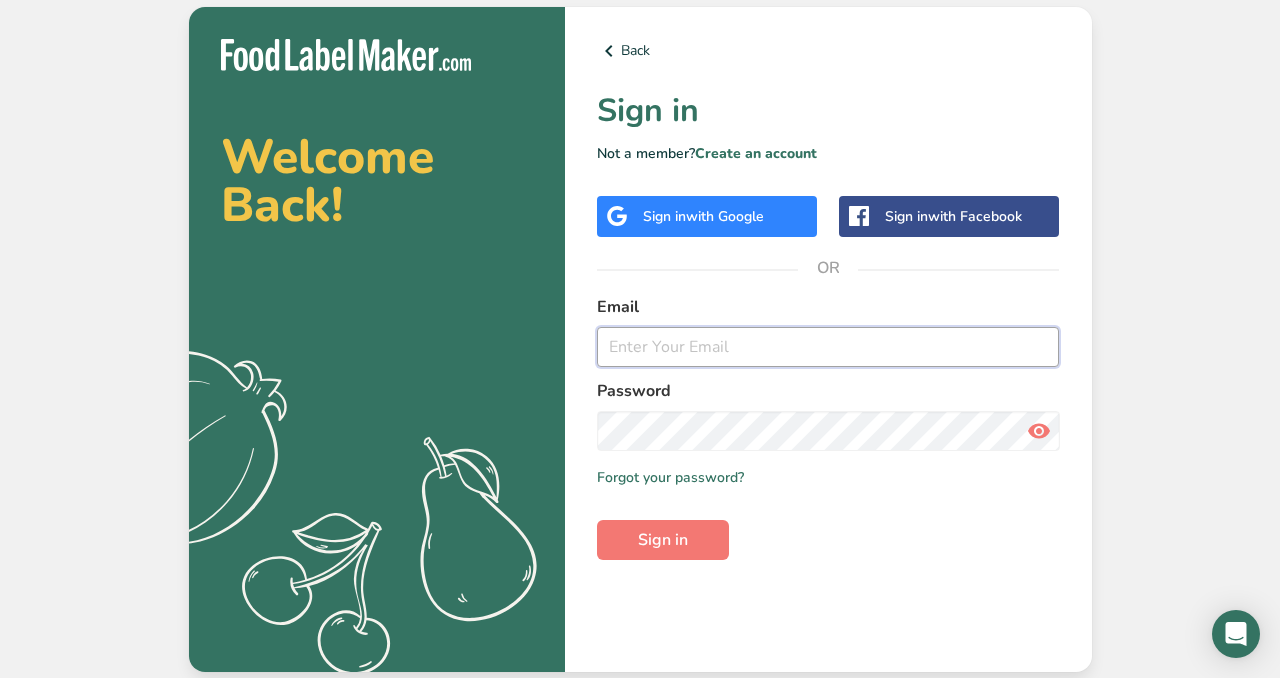 type on "[EMAIL]" 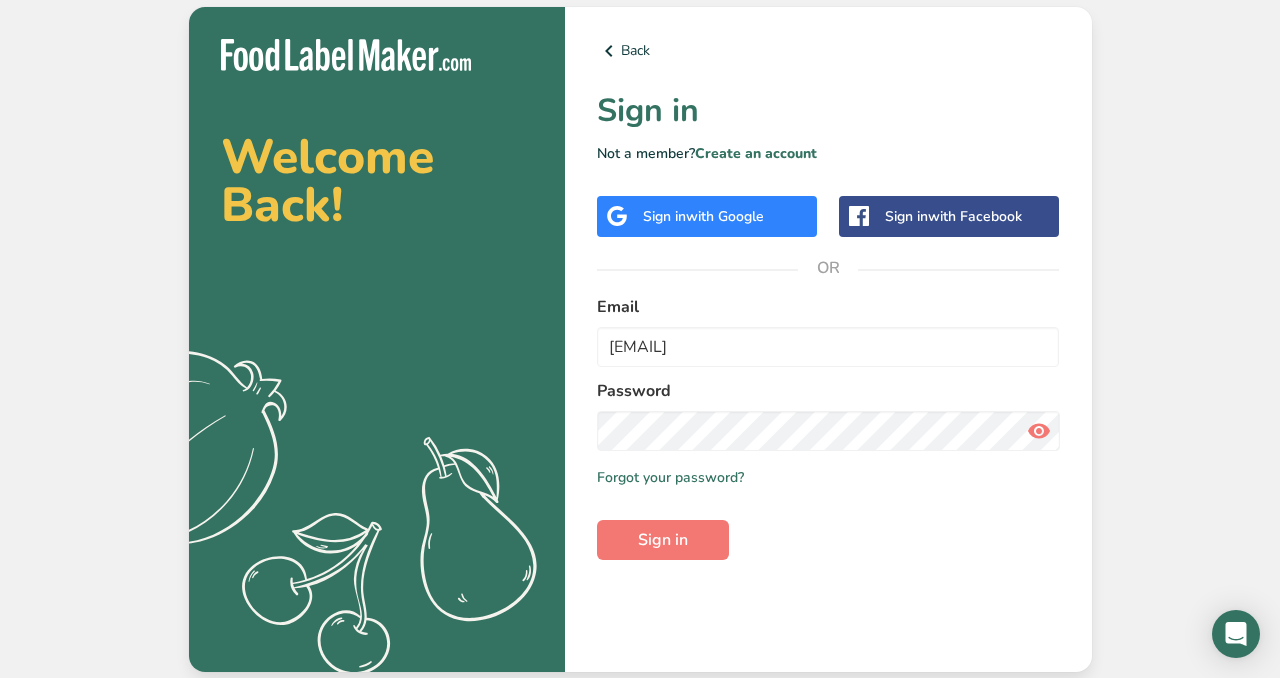 click at bounding box center [1039, 431] 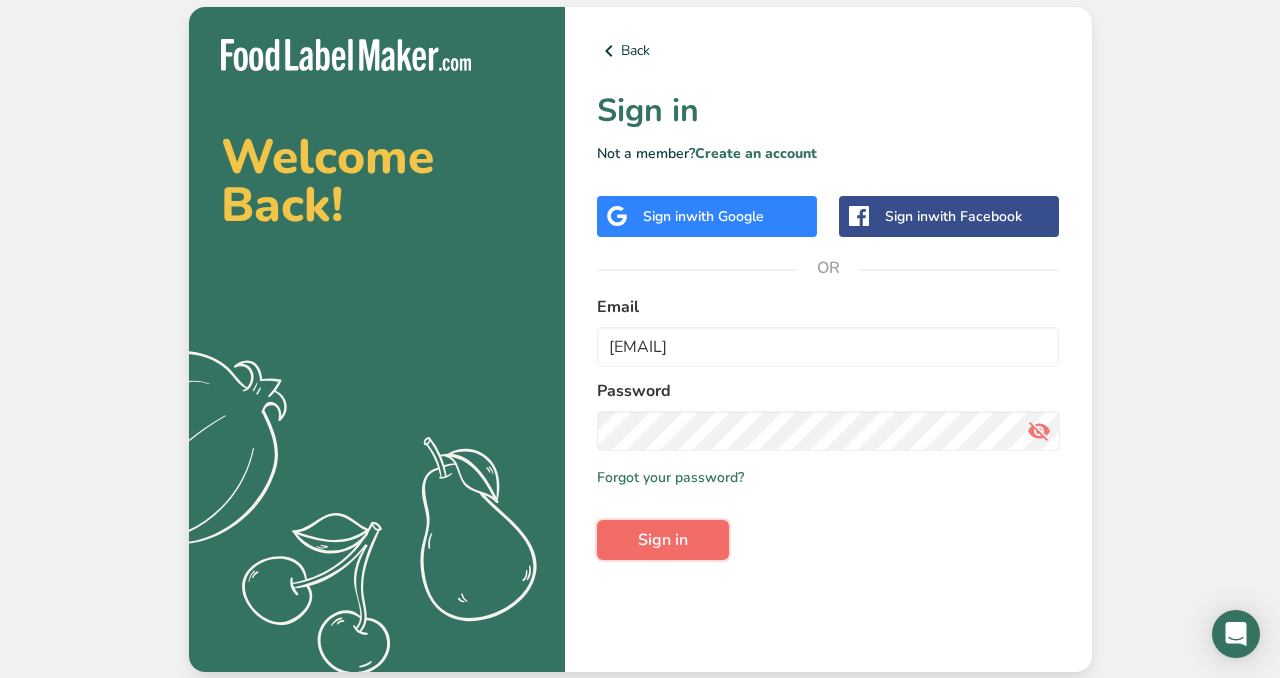 click on "Sign in" at bounding box center (663, 540) 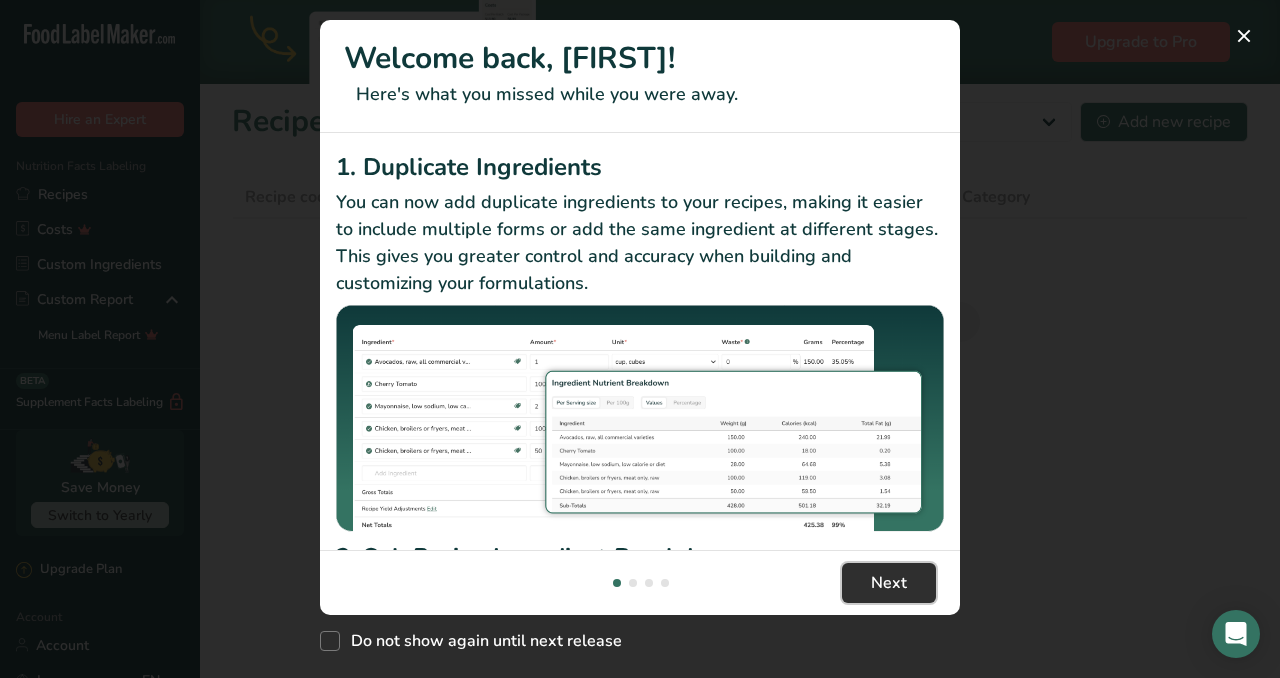 click on "Next" at bounding box center [889, 583] 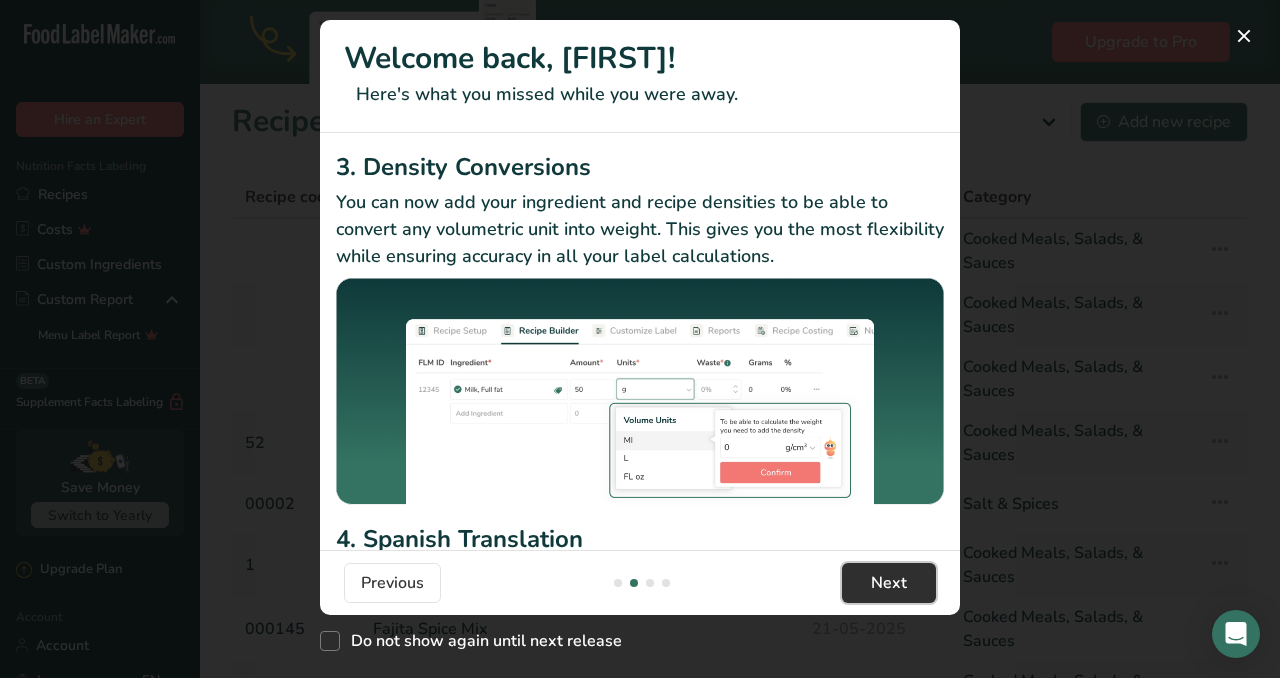 click on "Next" at bounding box center (889, 583) 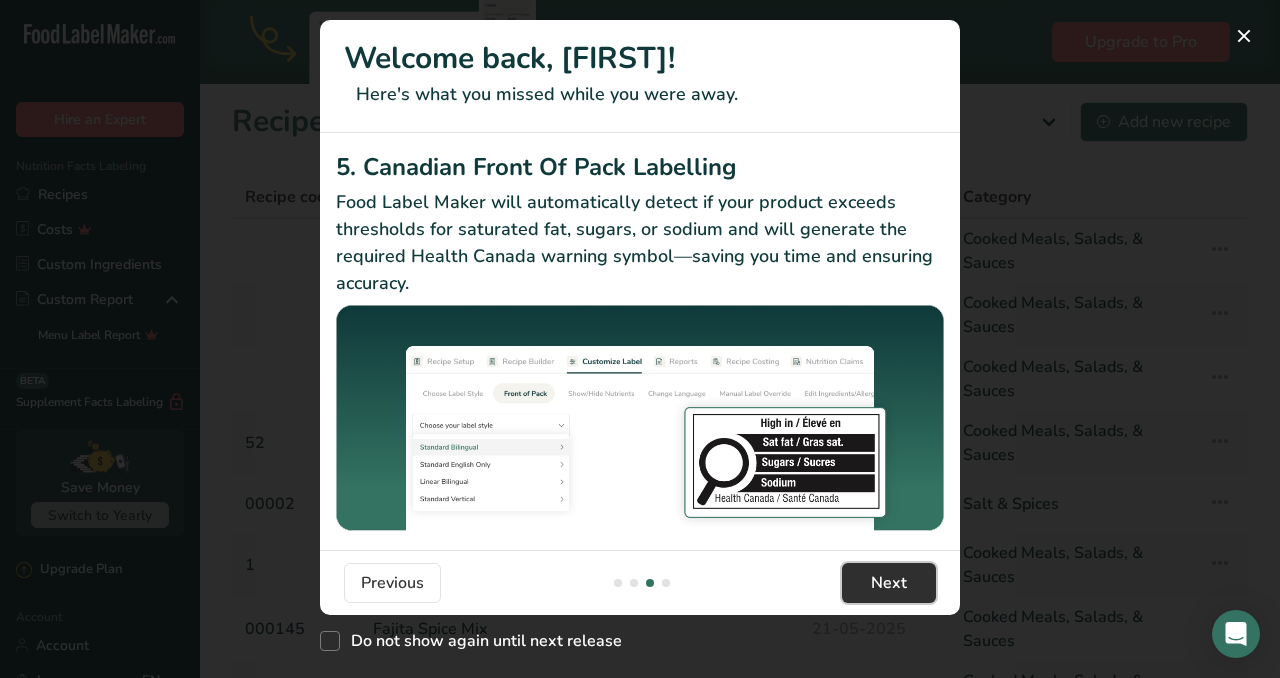 click on "Next" at bounding box center (889, 583) 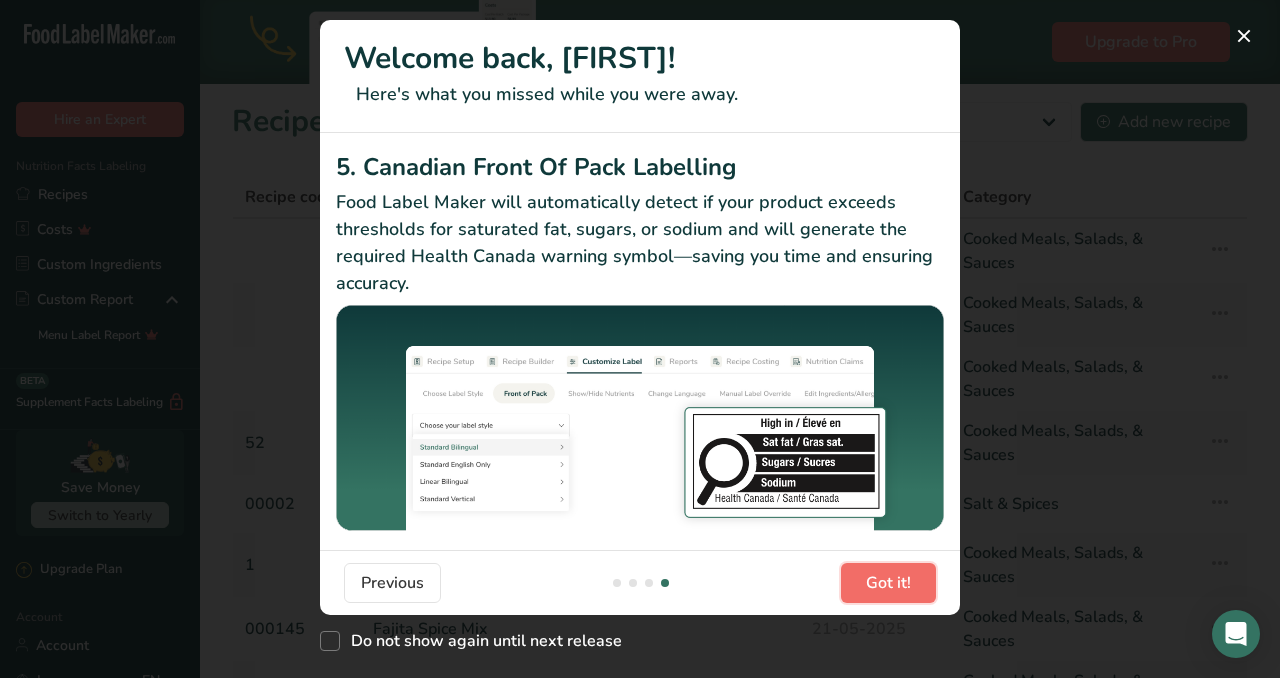 scroll, scrollTop: 0, scrollLeft: 1920, axis: horizontal 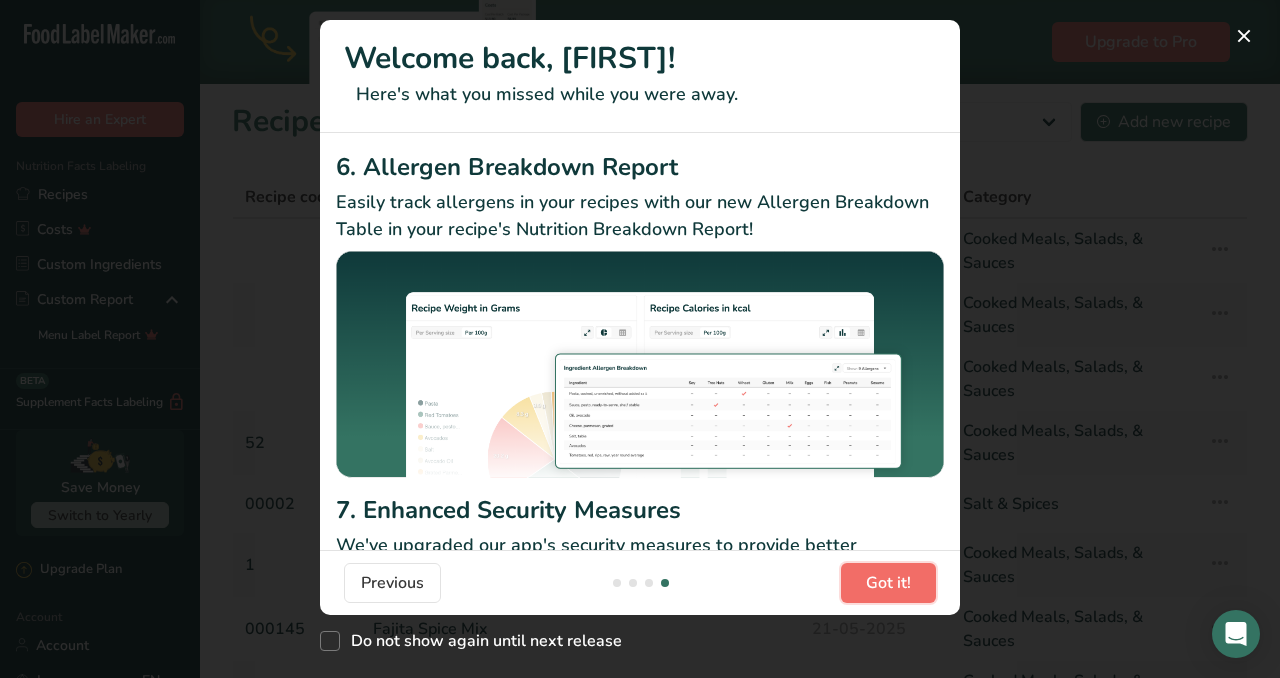 click on "Got it!" at bounding box center (888, 583) 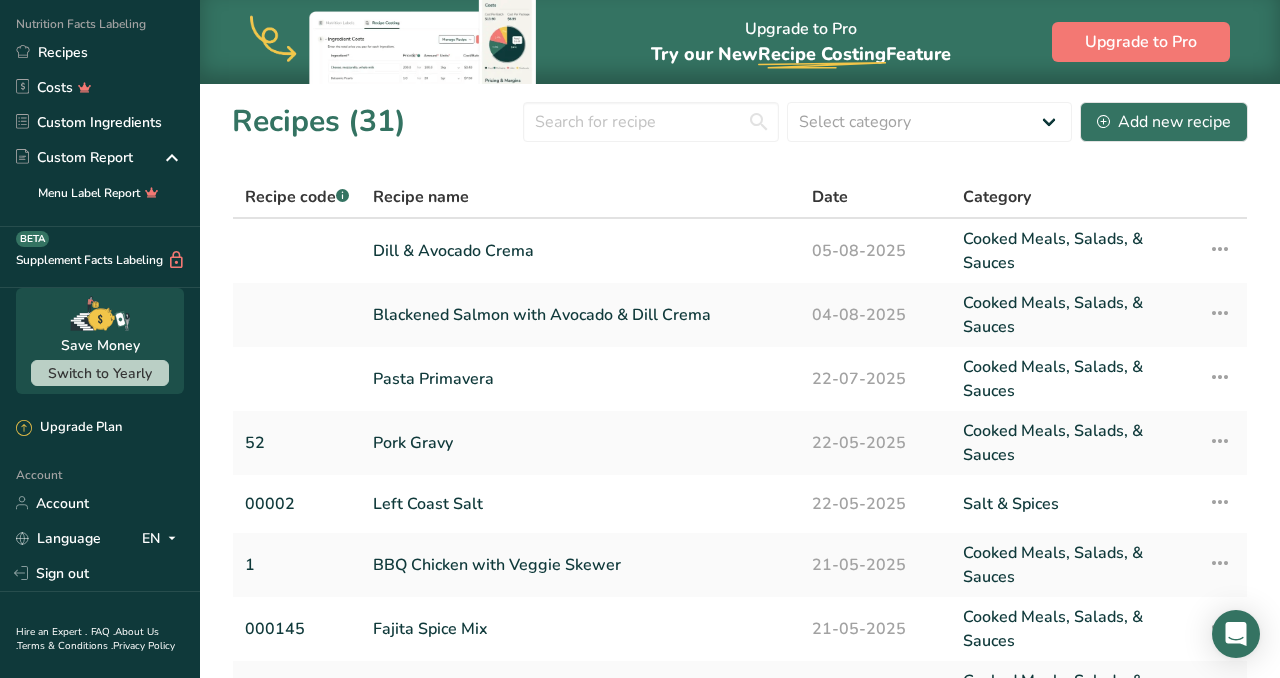 scroll, scrollTop: 187, scrollLeft: 0, axis: vertical 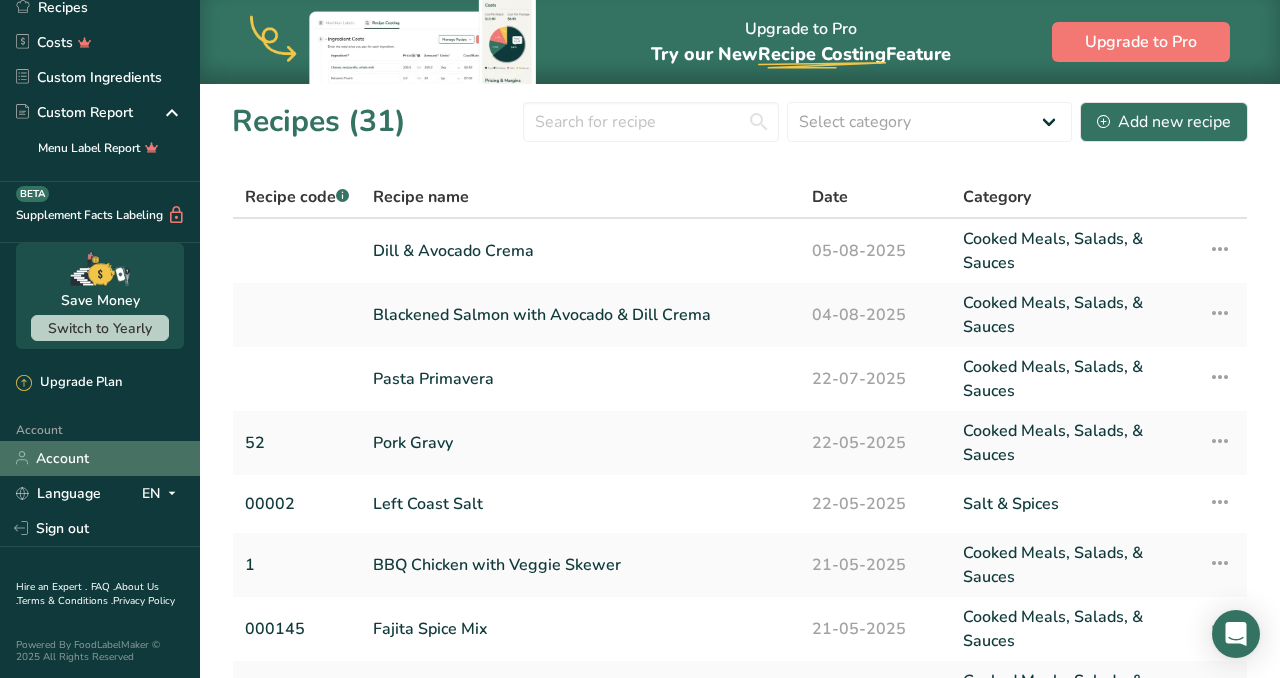 click on "Account" at bounding box center [100, 458] 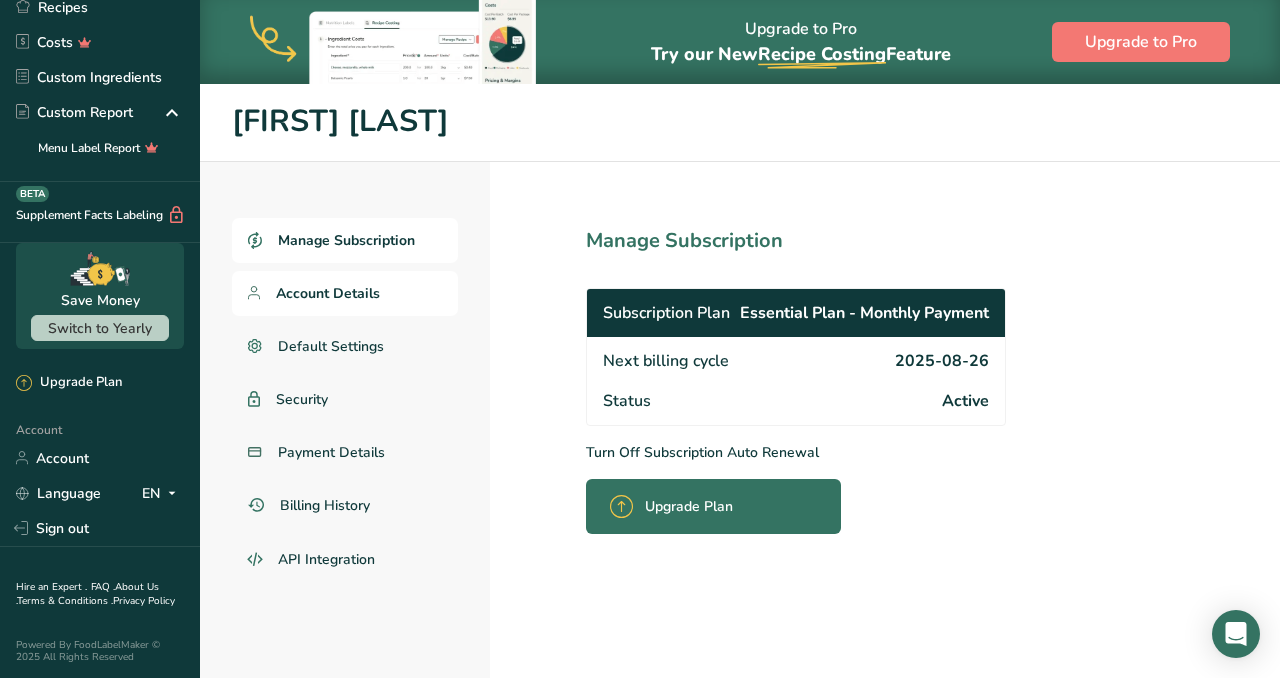 click on "Account Details" at bounding box center (328, 293) 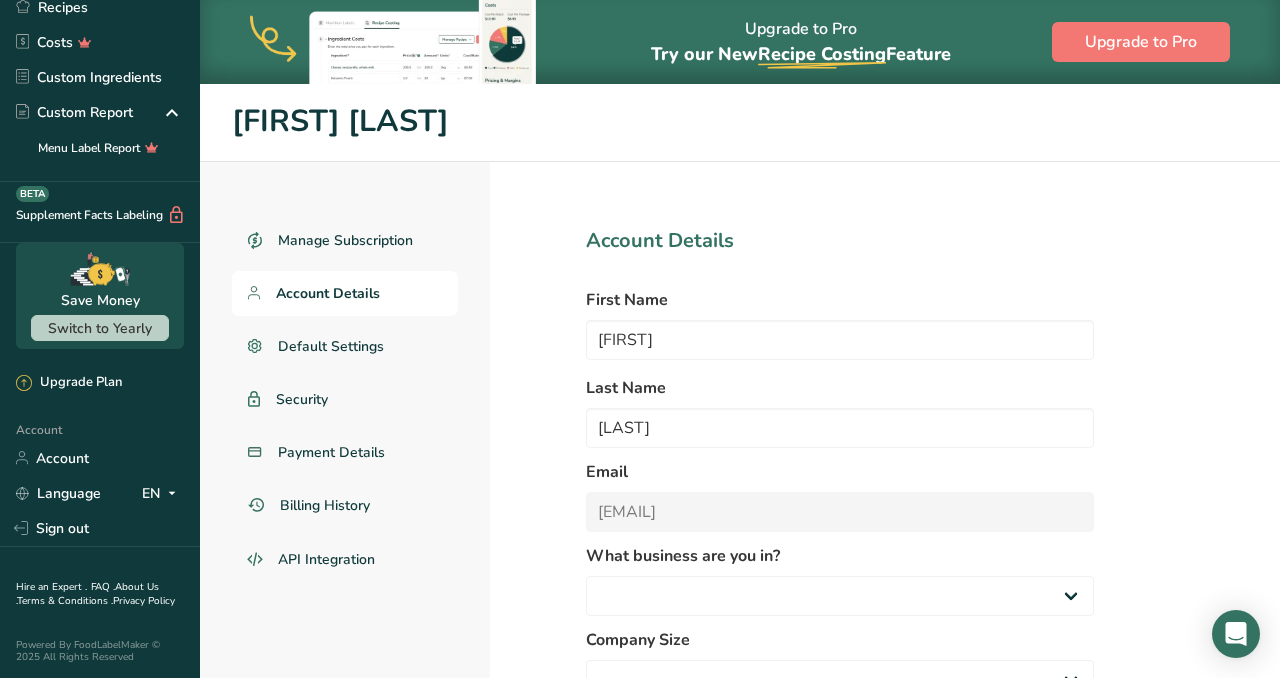 select 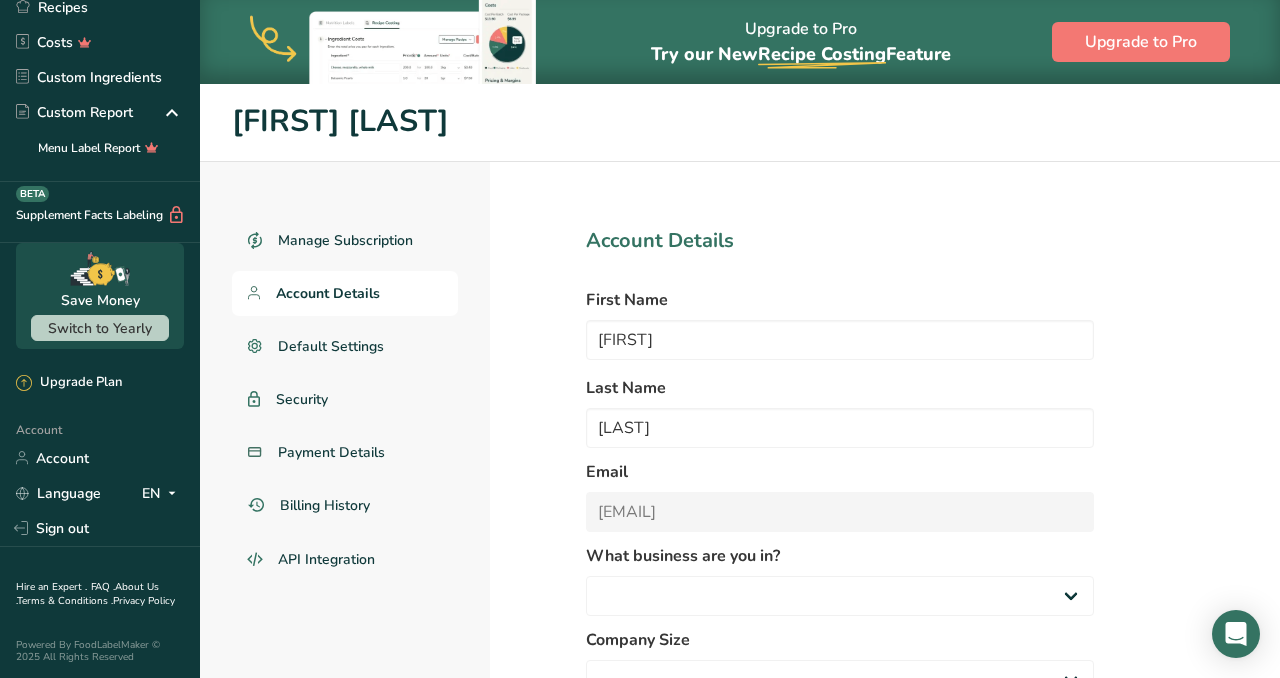 select on "4" 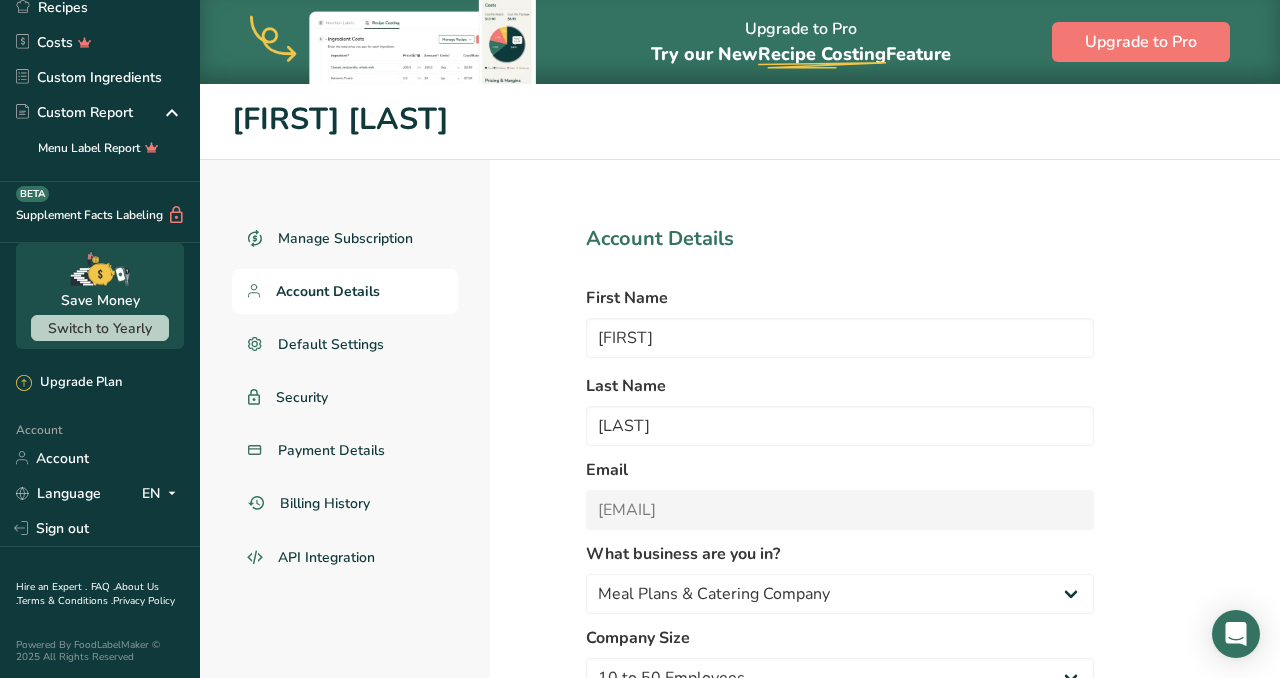 scroll, scrollTop: 0, scrollLeft: 0, axis: both 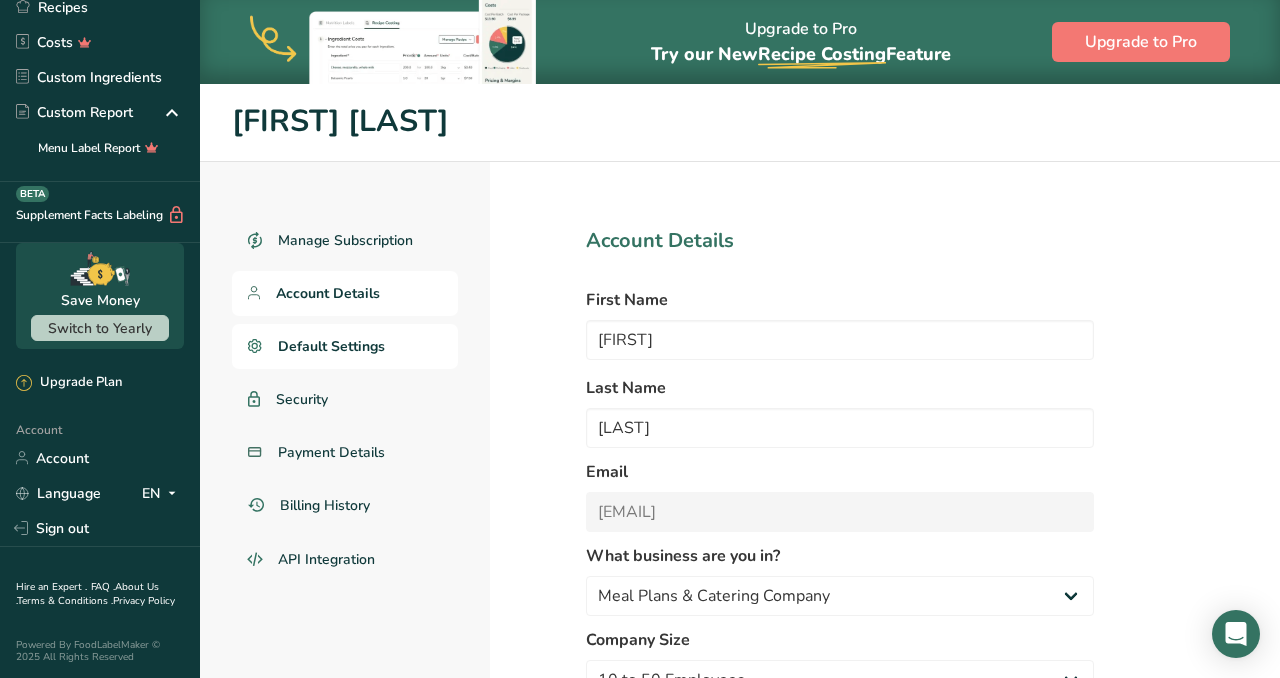 click on "Default Settings" at bounding box center [331, 346] 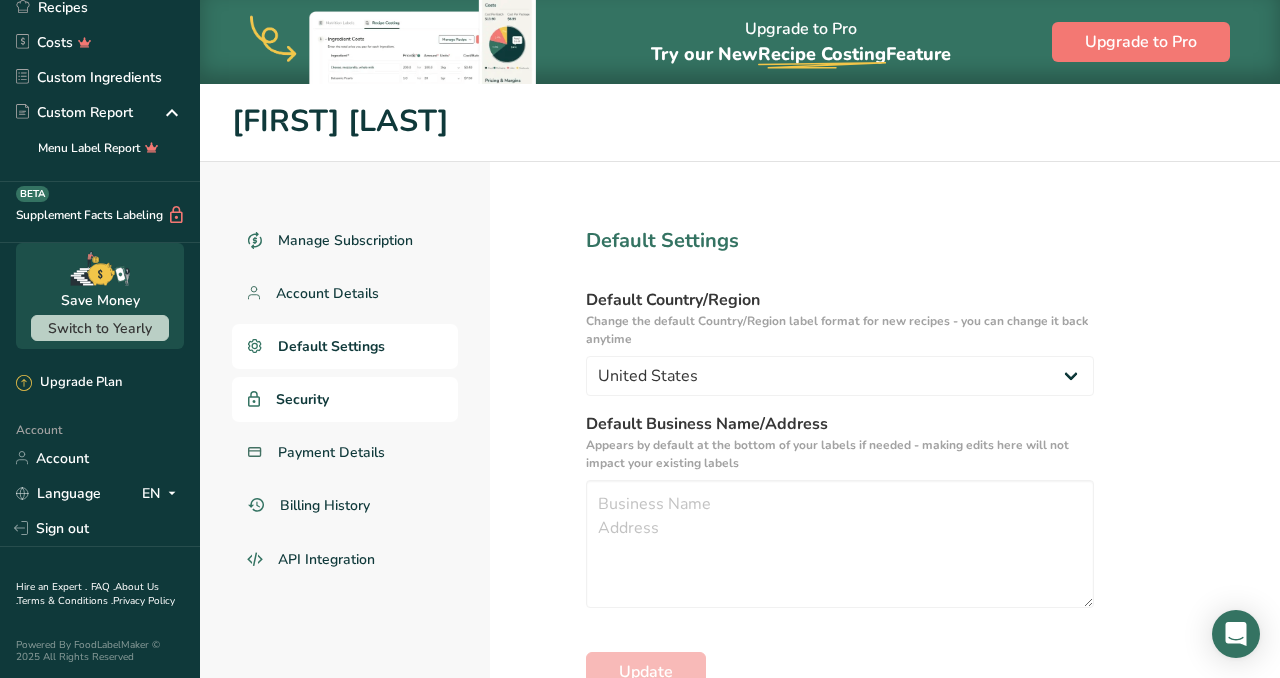 click on "Security" at bounding box center (302, 399) 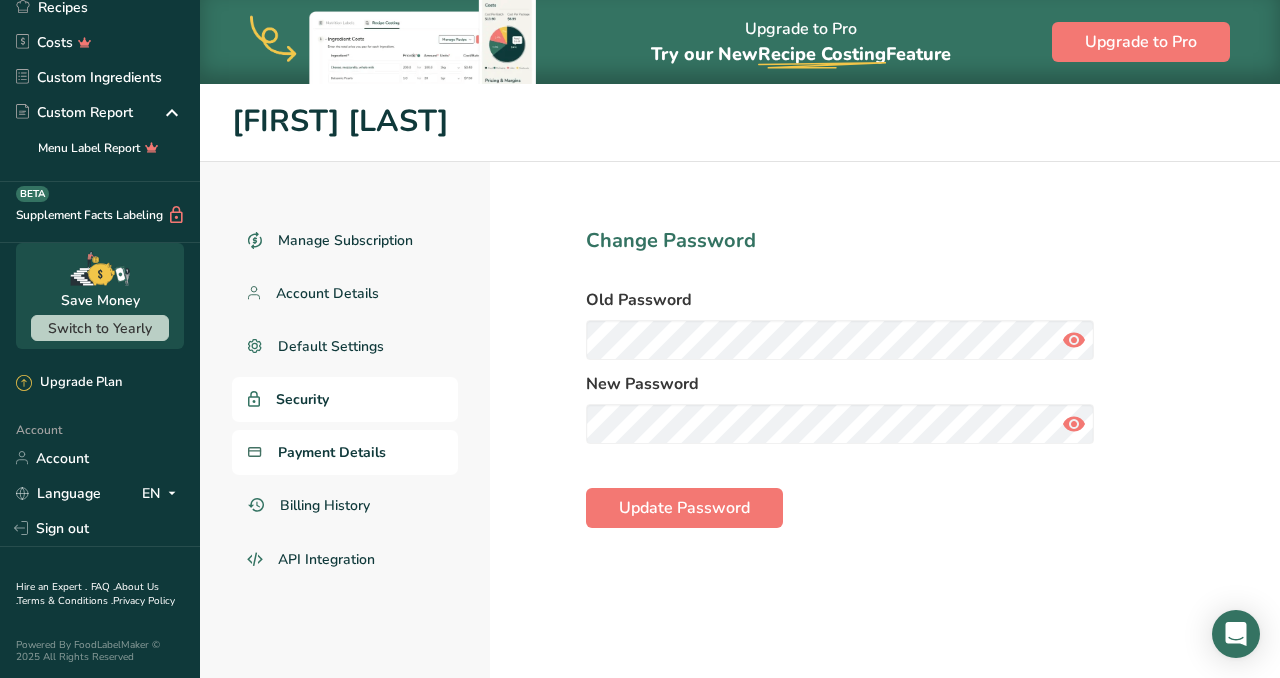 click on "Payment Details" at bounding box center (332, 452) 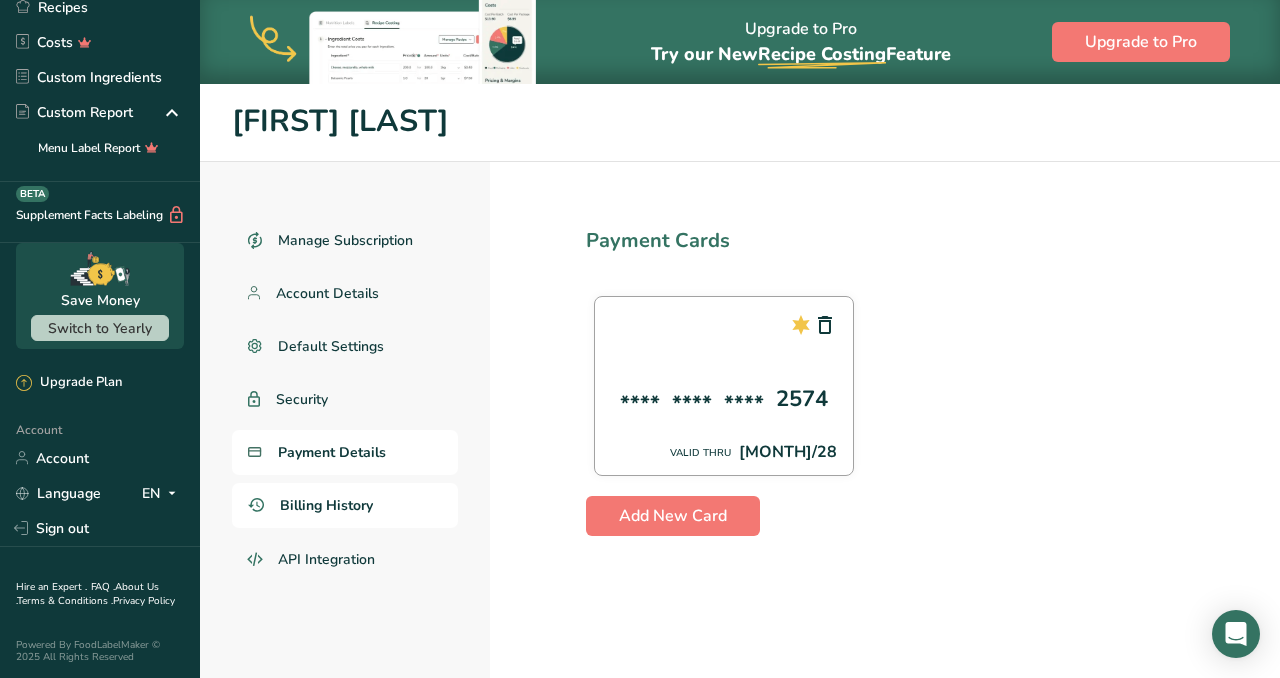 click on "Billing History" at bounding box center (326, 505) 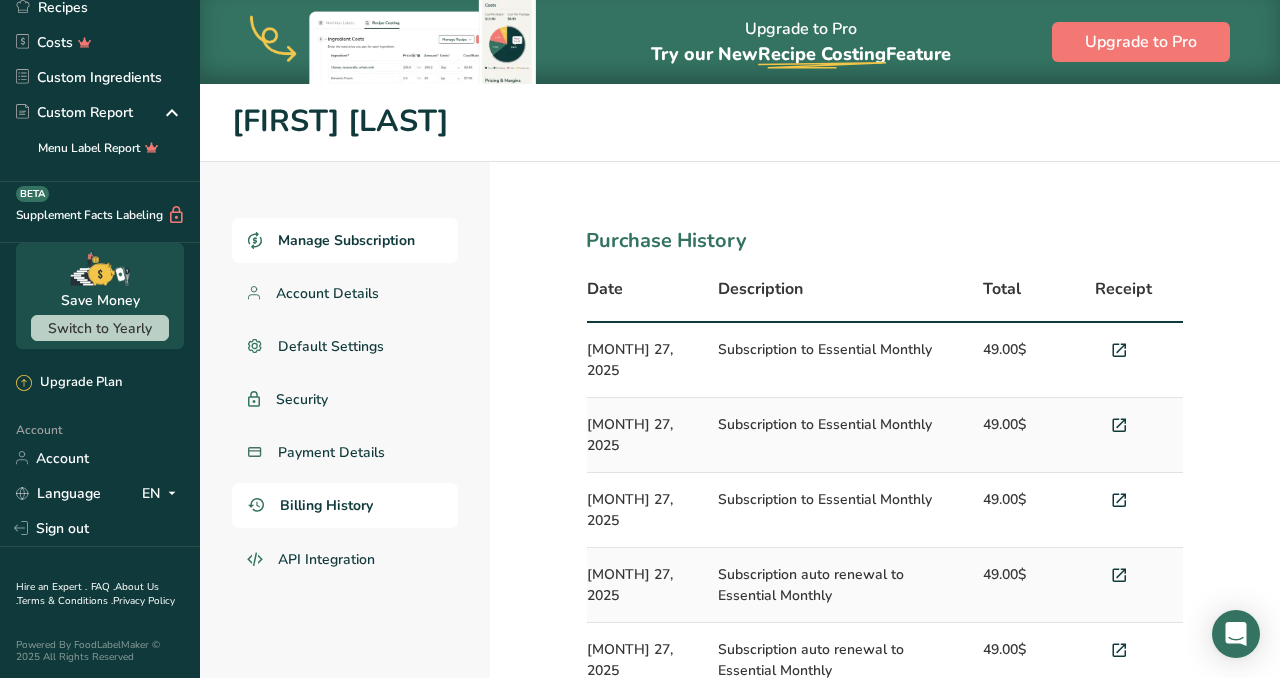 click on "Manage Subscription" at bounding box center [346, 240] 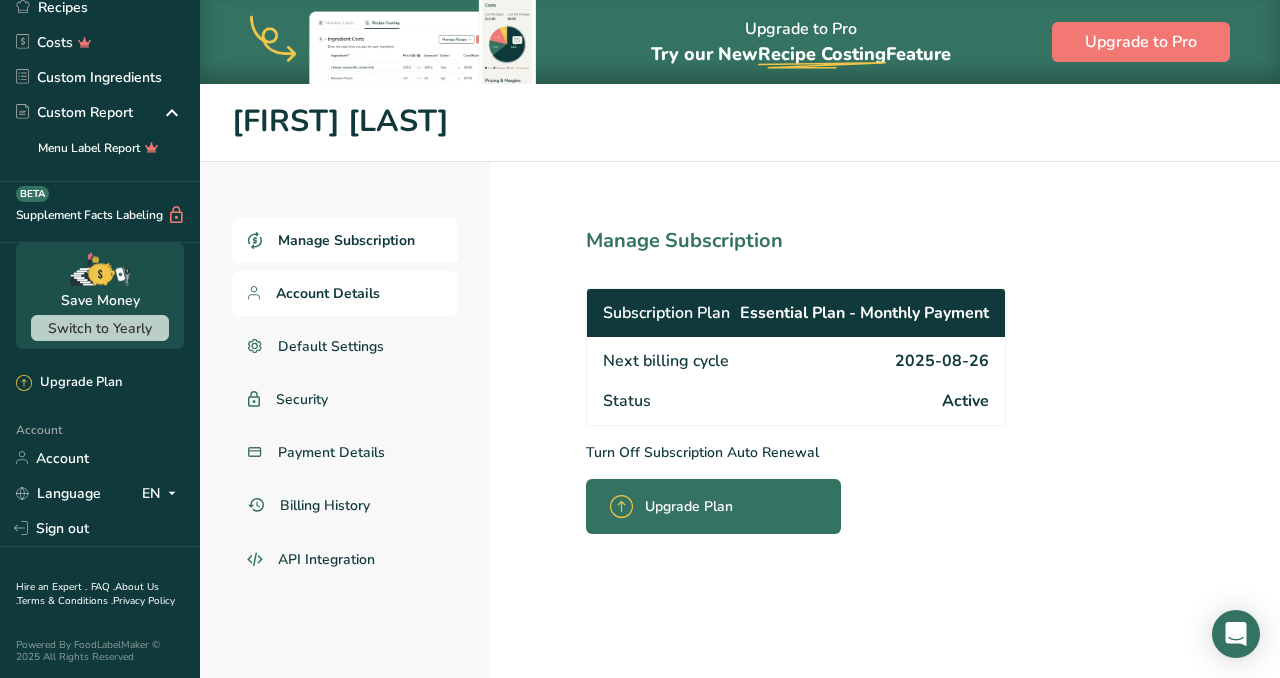 click on "Account Details" at bounding box center (328, 293) 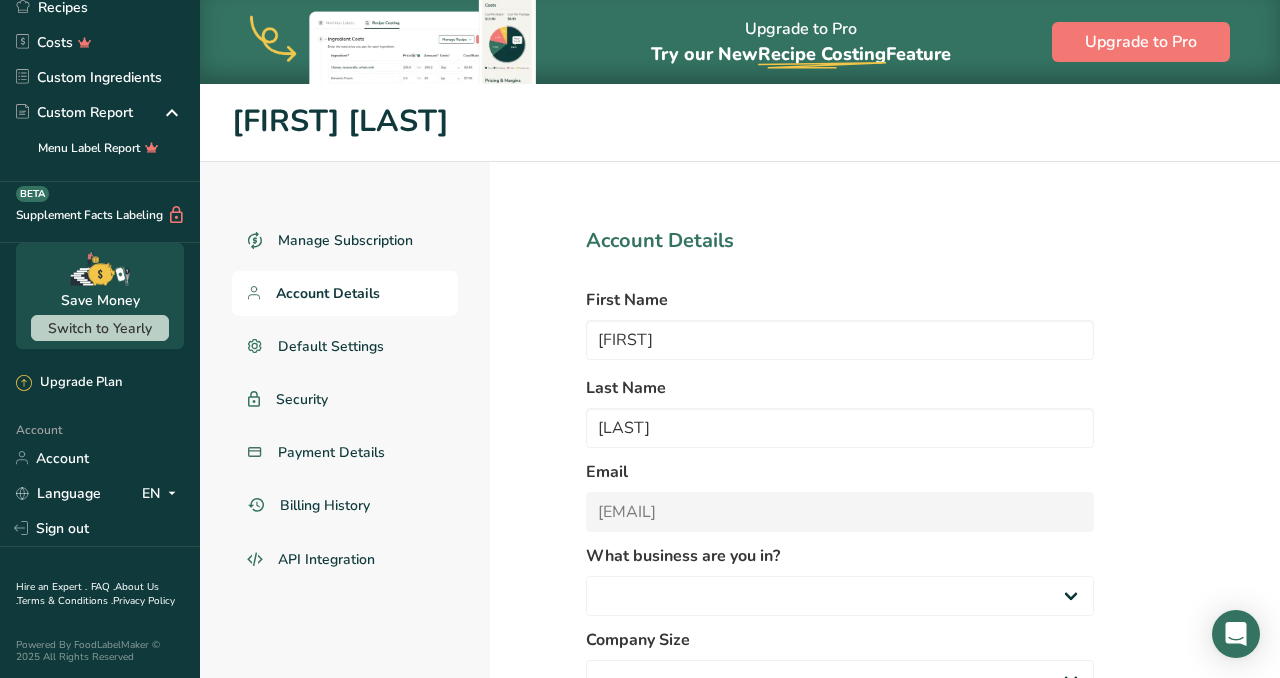 select on "4" 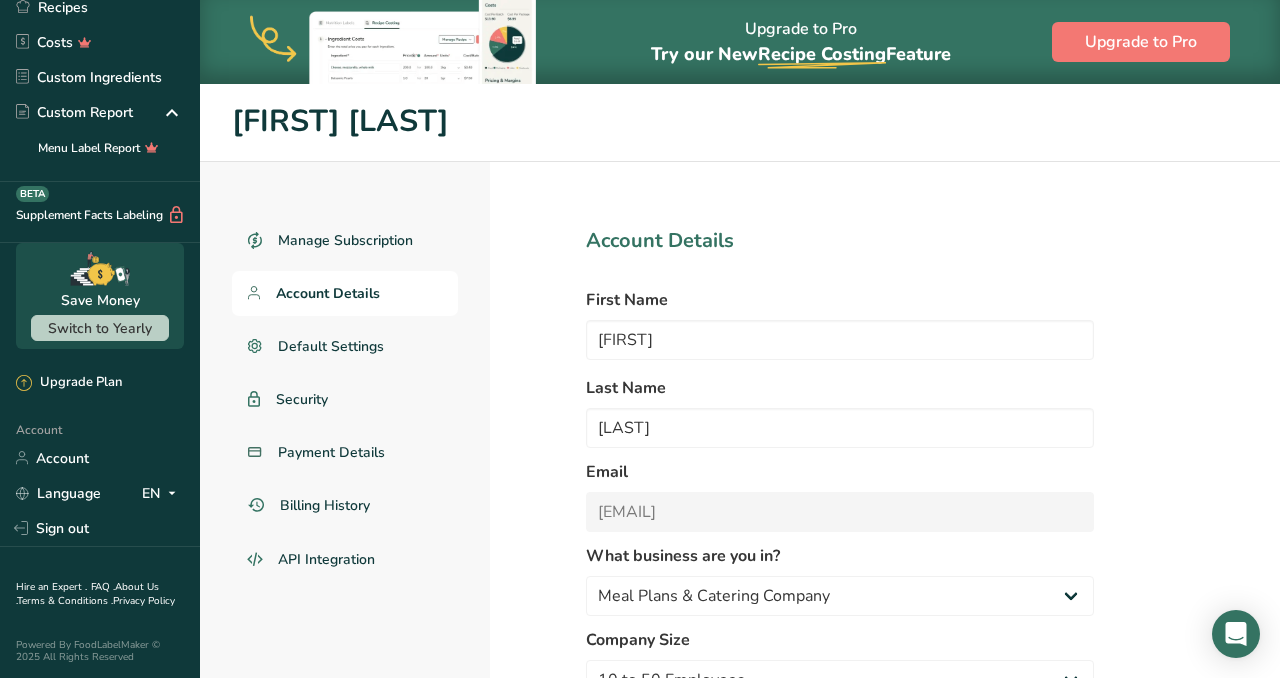 click on "Account Details
First Name [FIRST]   Last Name [LAST]   Email [EMAIL]   What business are you in?
Packaged Food Manufacturer
Restaurant & Cafe
Bakery
Meal Plans & Catering Company
Nutritionist
Food Blogger
Personal Trainer
Other
Company Size
Fewer than 10 Employees
10 to 50 Employees
51 to 500 Employees
Over 500 Employees
Update
Permanently delete account" at bounding box center (840, 491) 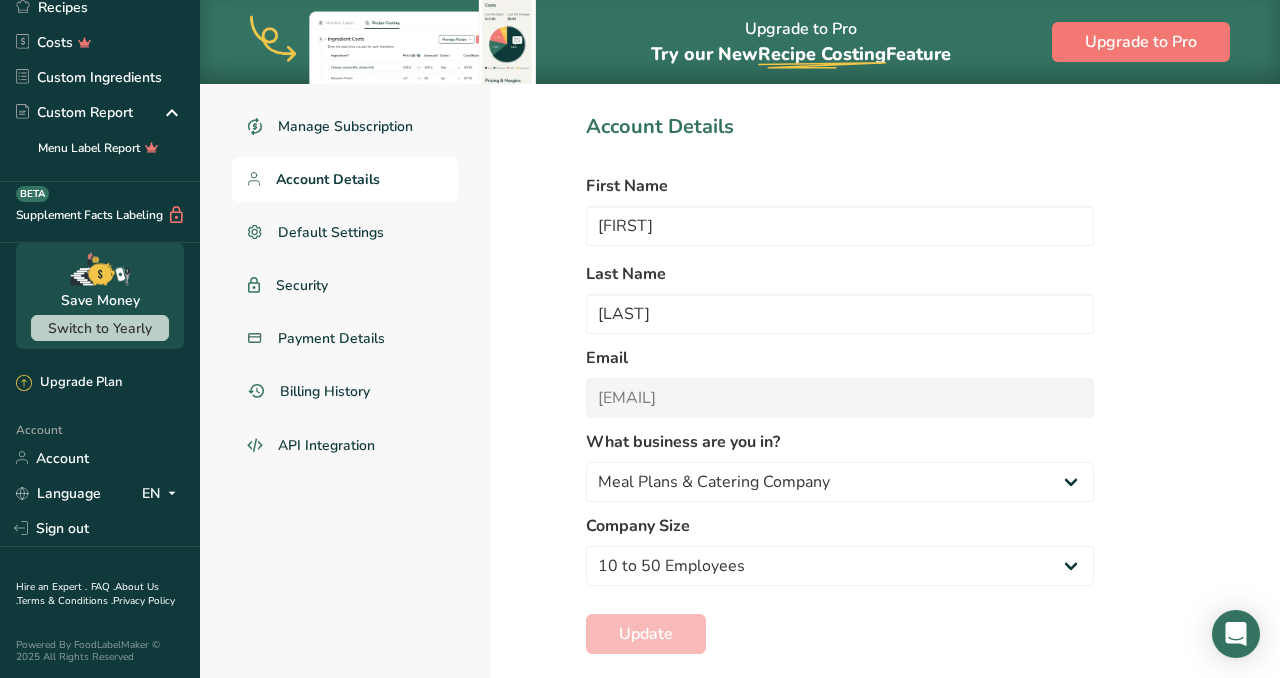 scroll, scrollTop: 142, scrollLeft: 0, axis: vertical 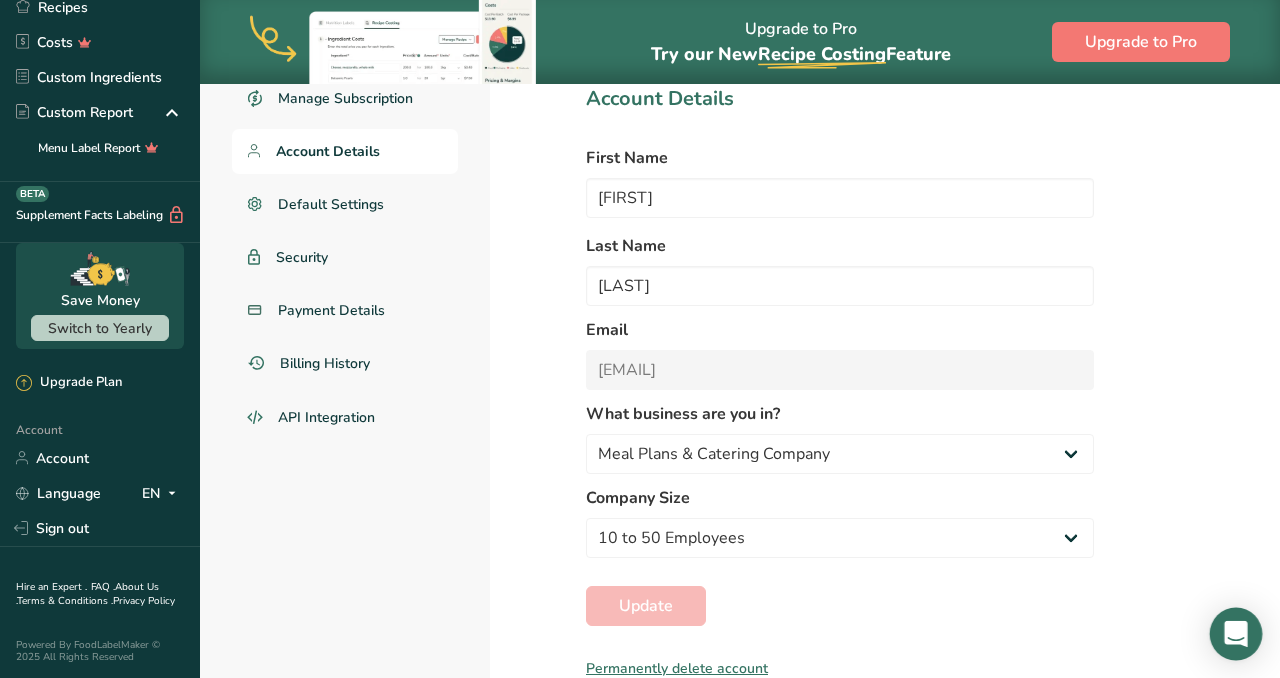 click 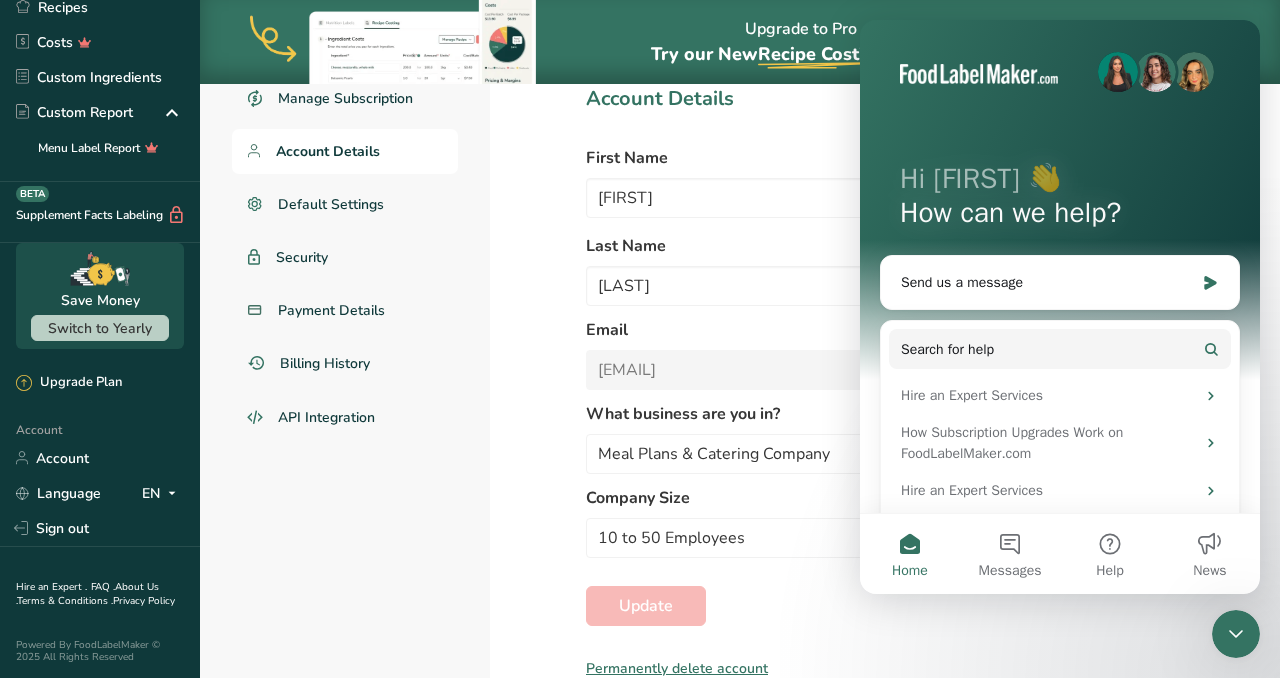 scroll, scrollTop: 0, scrollLeft: 0, axis: both 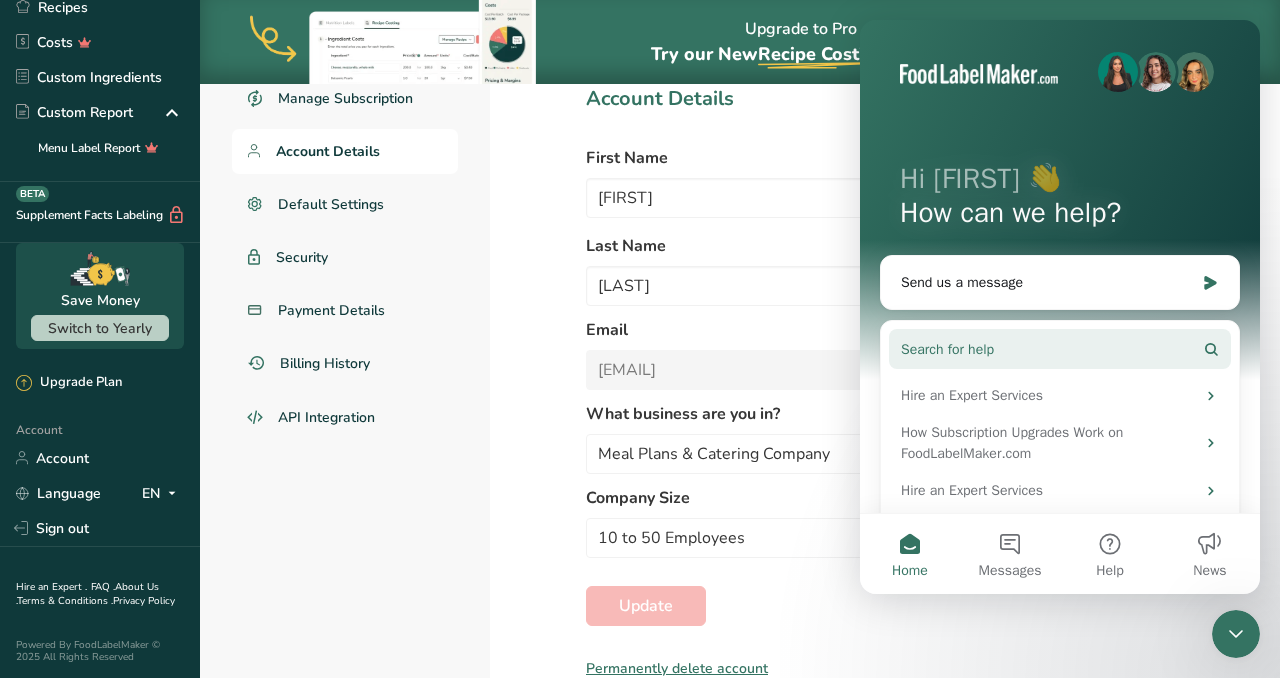 click on "Search for help" at bounding box center [1060, 349] 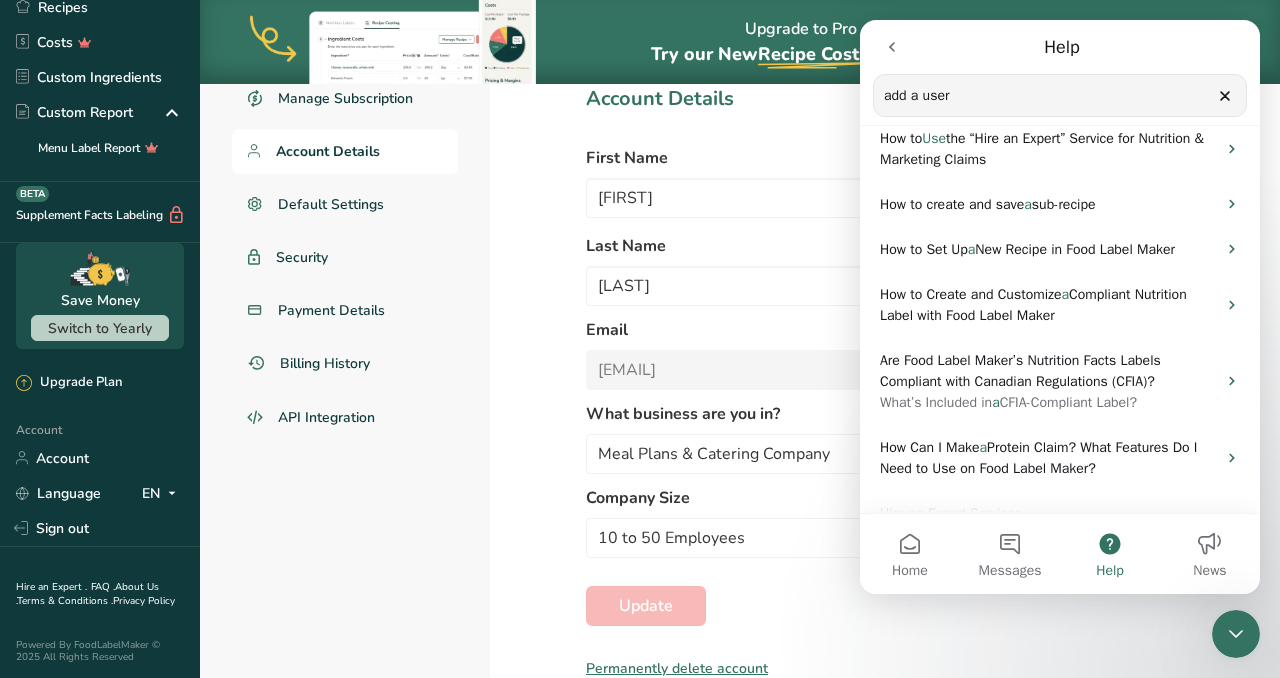 scroll, scrollTop: 283, scrollLeft: 0, axis: vertical 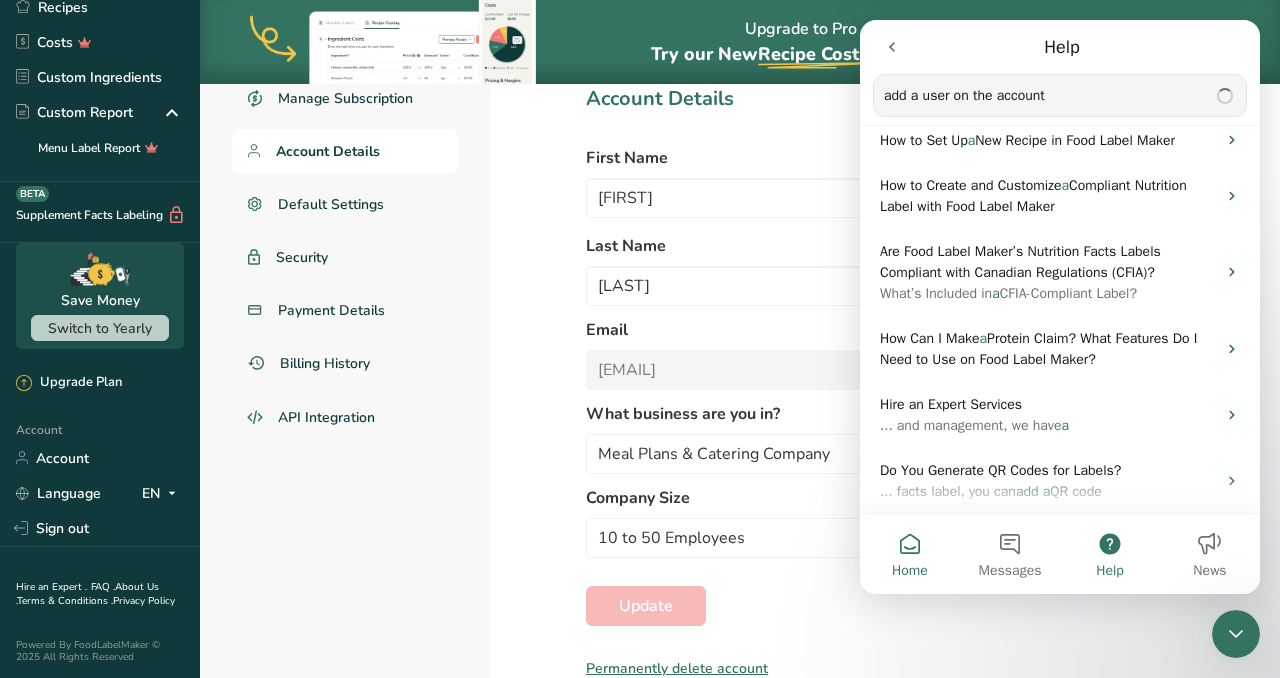 type on "add a user on the account" 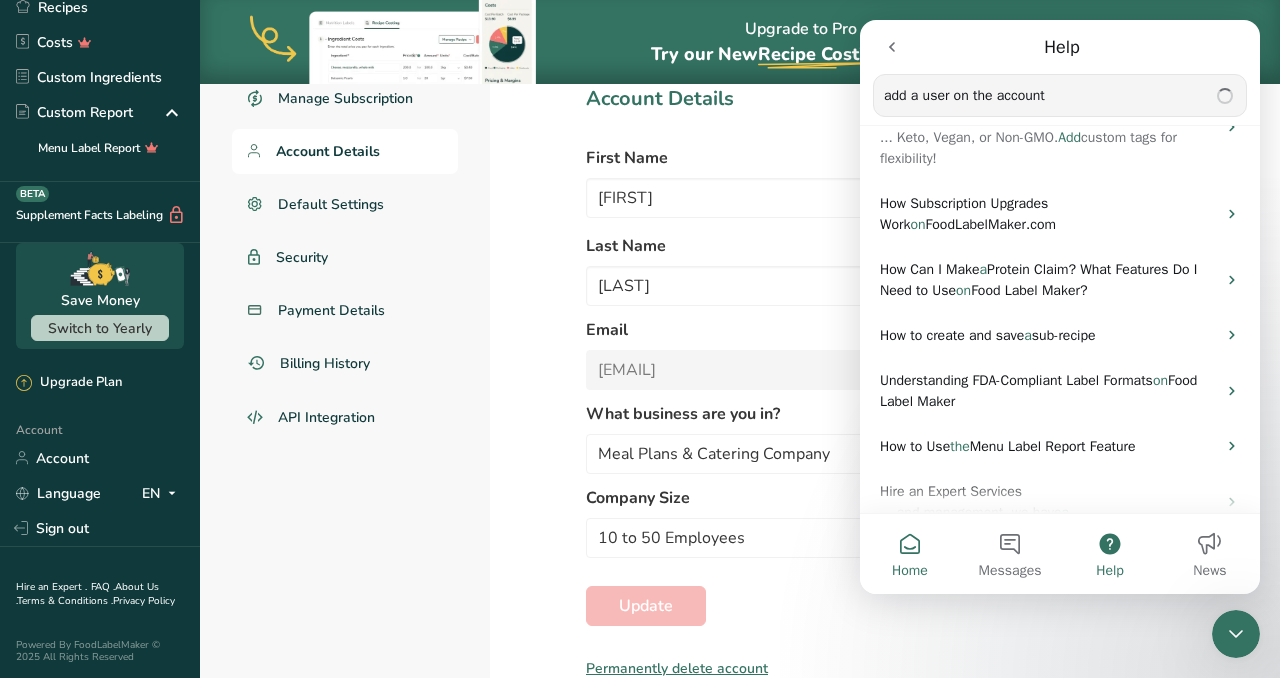 scroll, scrollTop: 214, scrollLeft: 0, axis: vertical 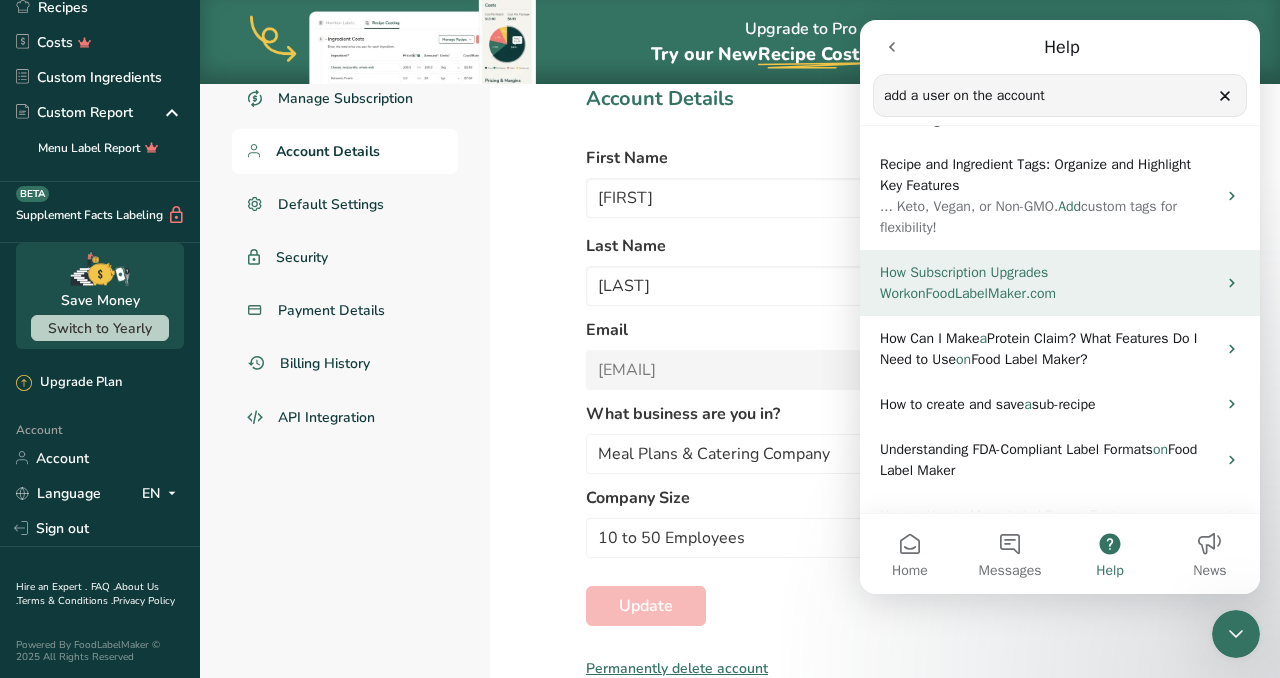 click on "How Subscription Upgrades Work on FoodLabelMaker.com" at bounding box center (1048, 283) 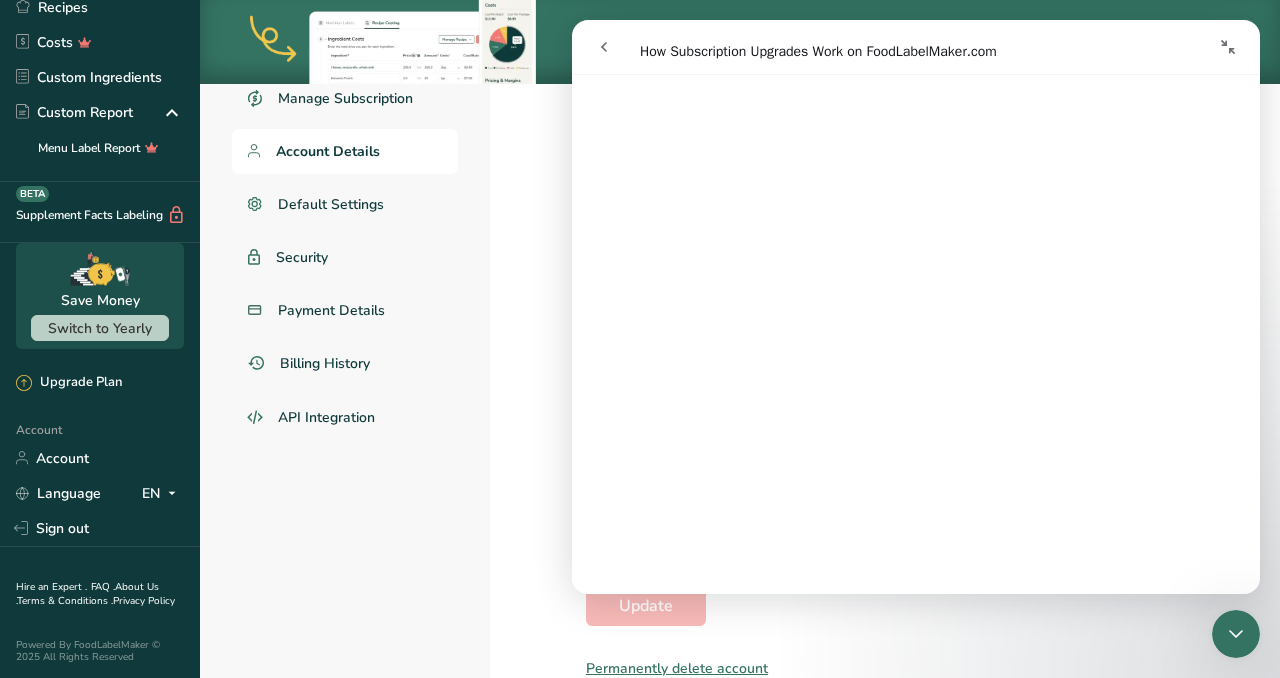 scroll, scrollTop: 287, scrollLeft: 0, axis: vertical 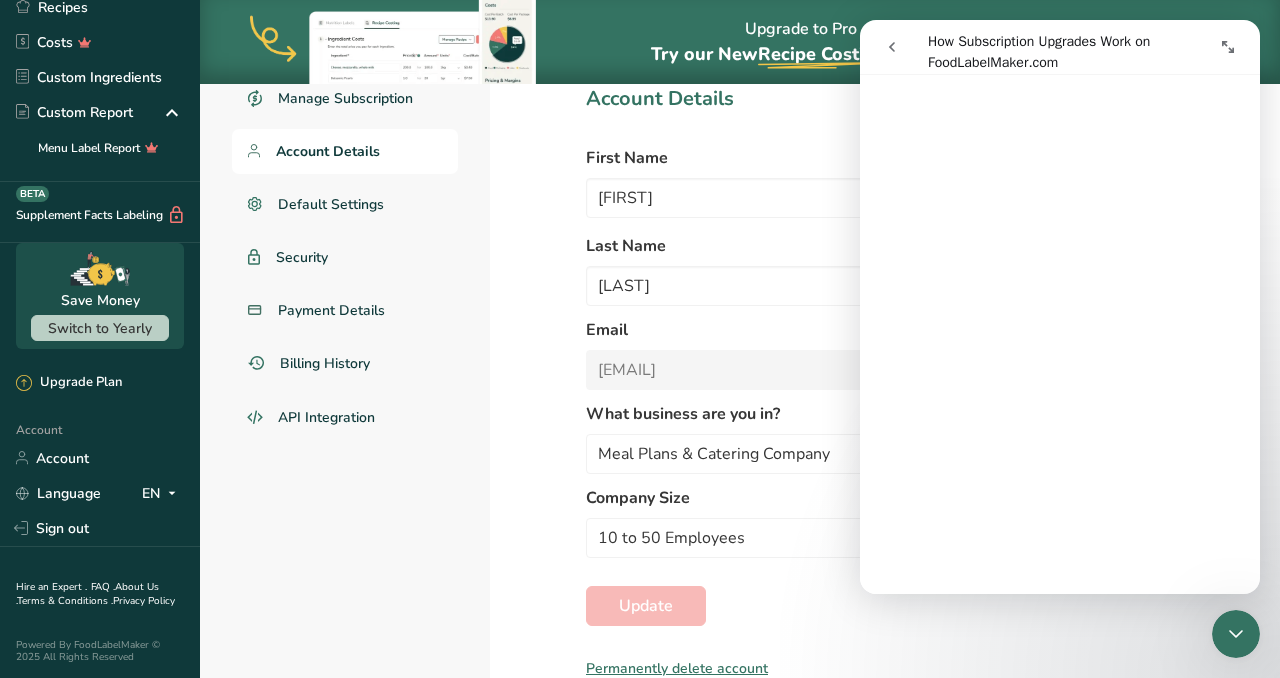click 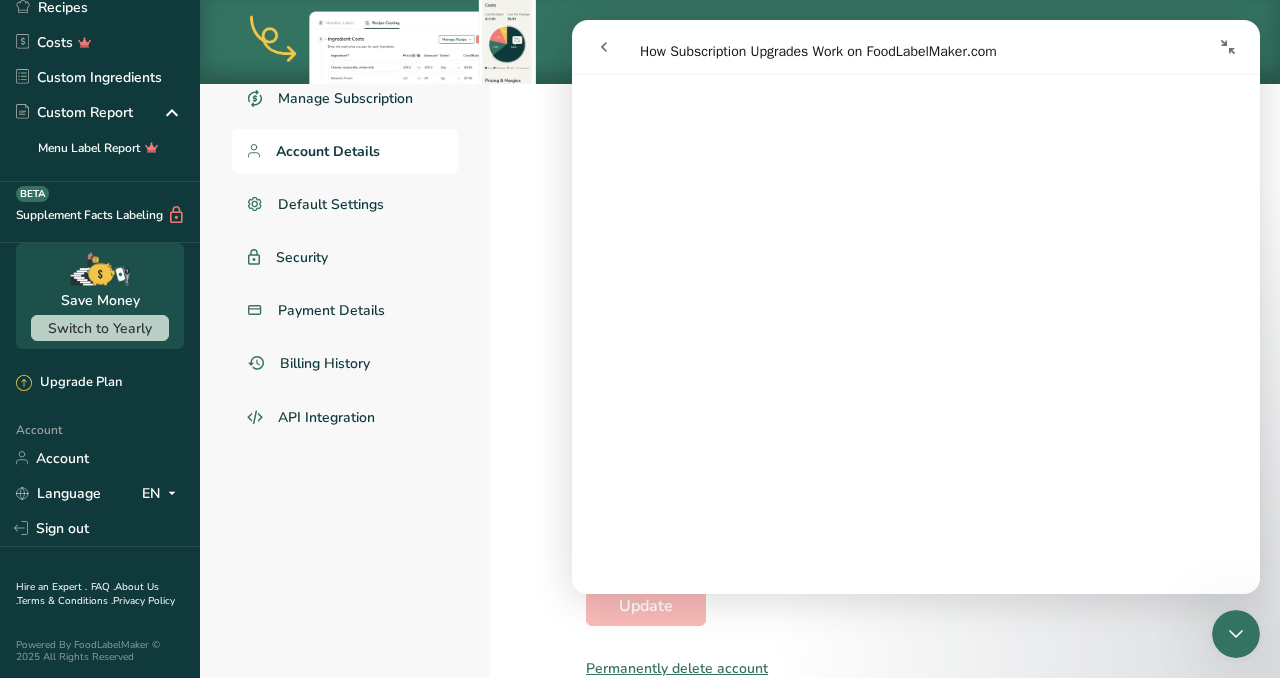 click 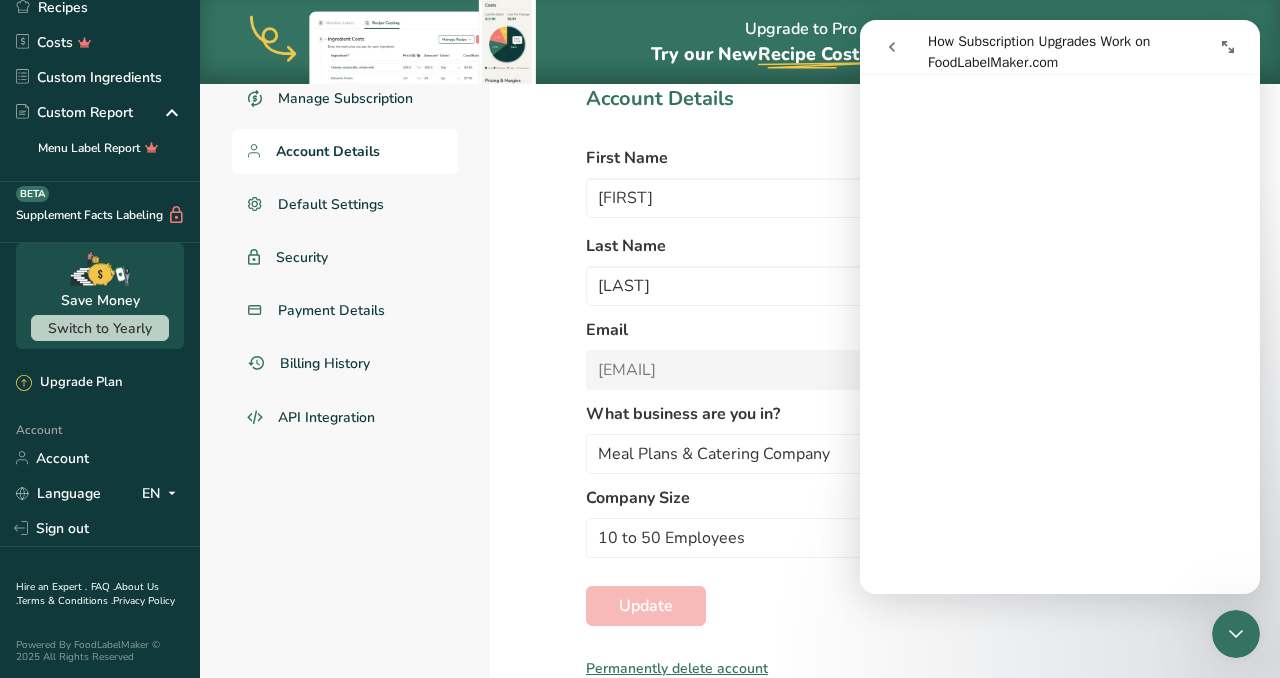 scroll, scrollTop: 276, scrollLeft: 0, axis: vertical 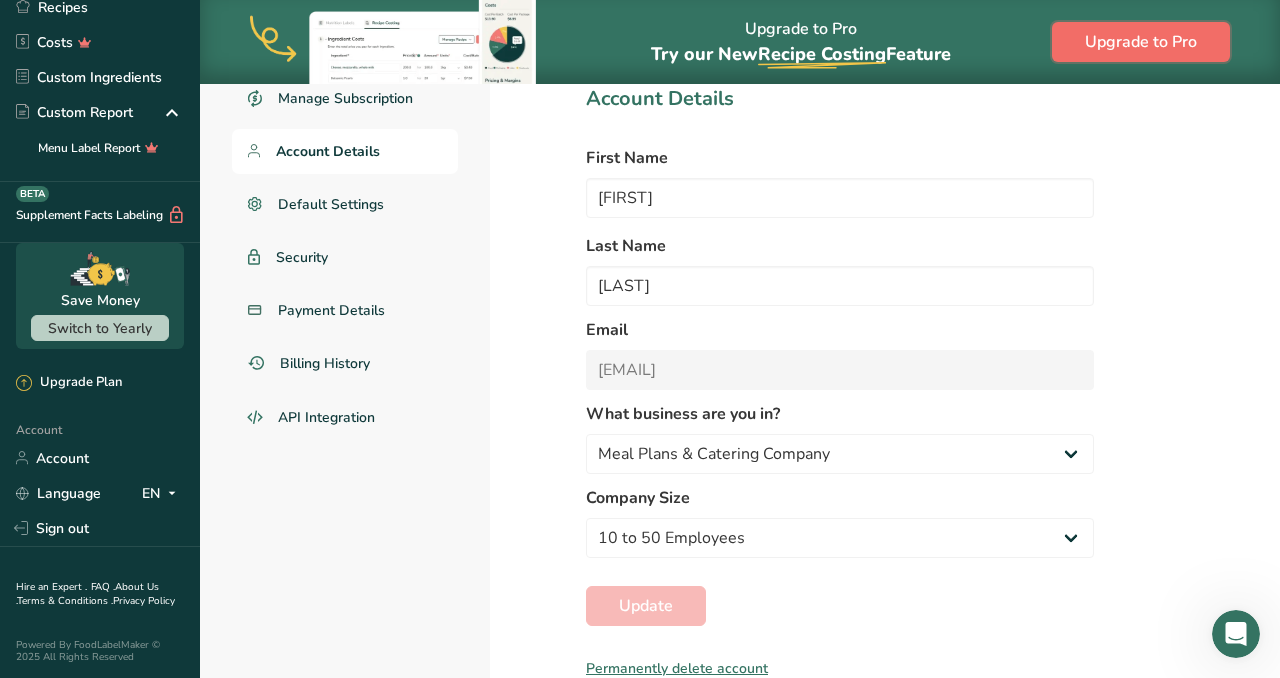 click on "Upgrade to Pro" at bounding box center (1141, 42) 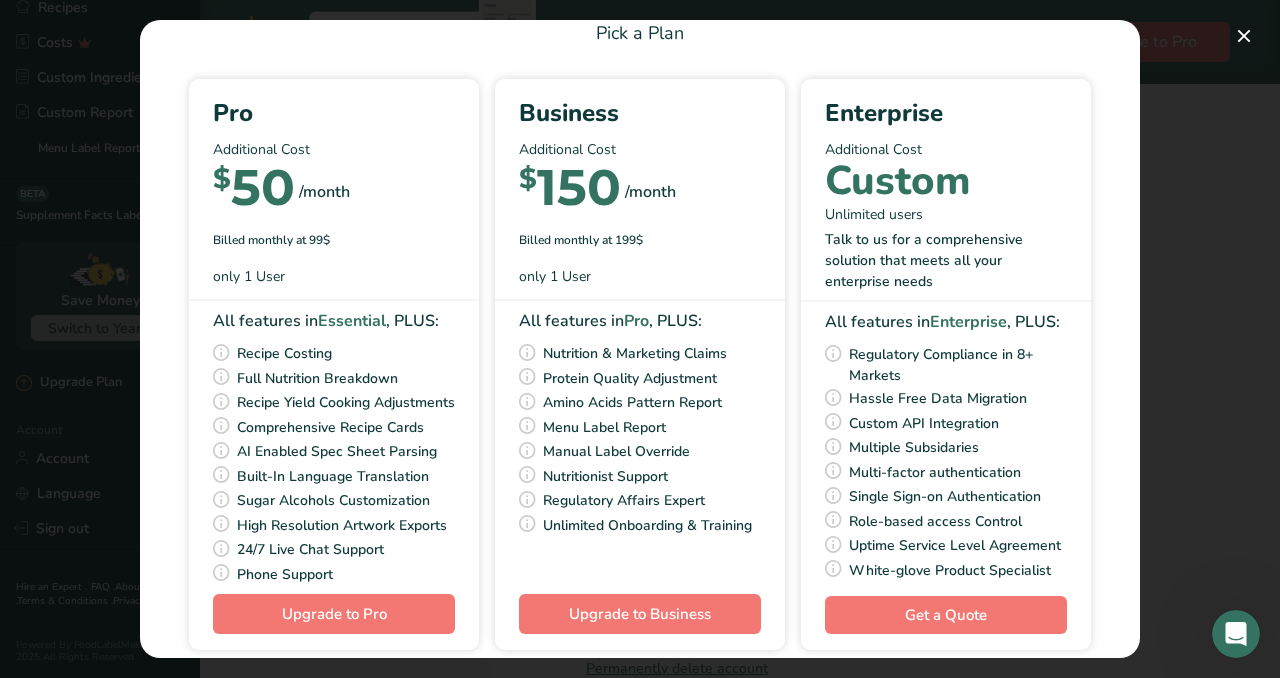 scroll, scrollTop: 88, scrollLeft: 0, axis: vertical 